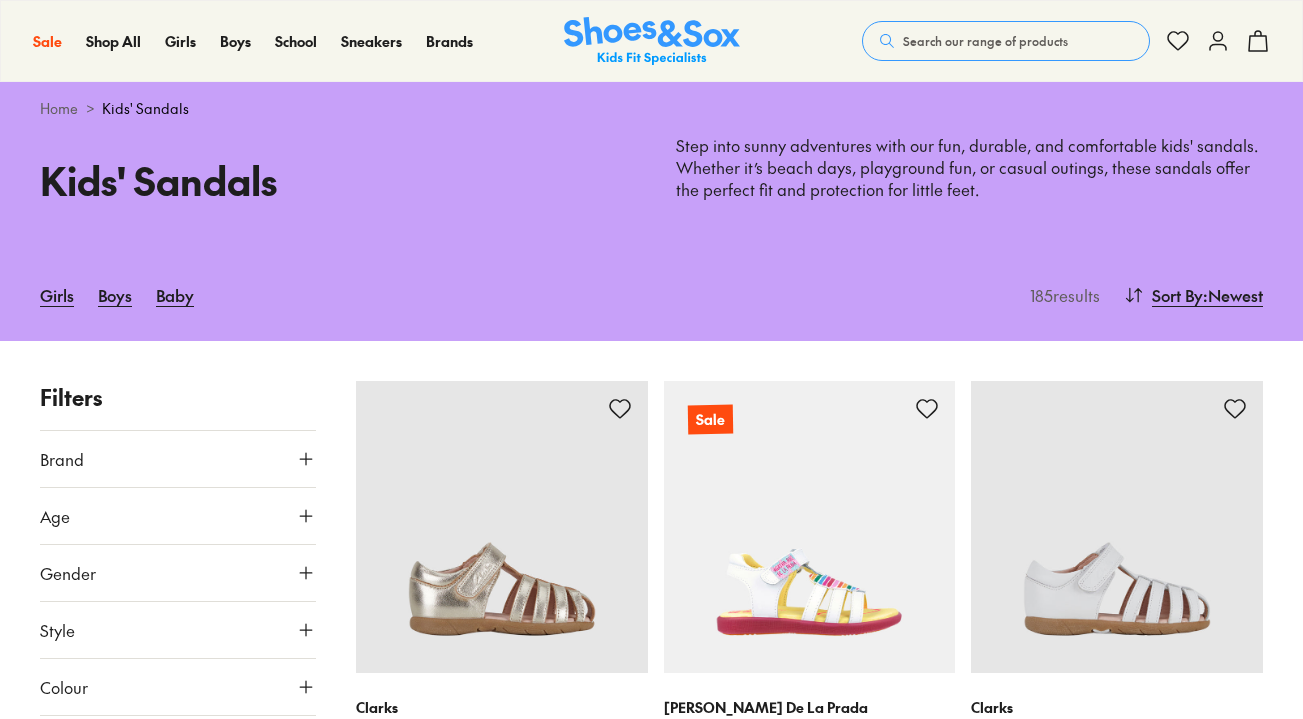 scroll, scrollTop: 49, scrollLeft: 0, axis: vertical 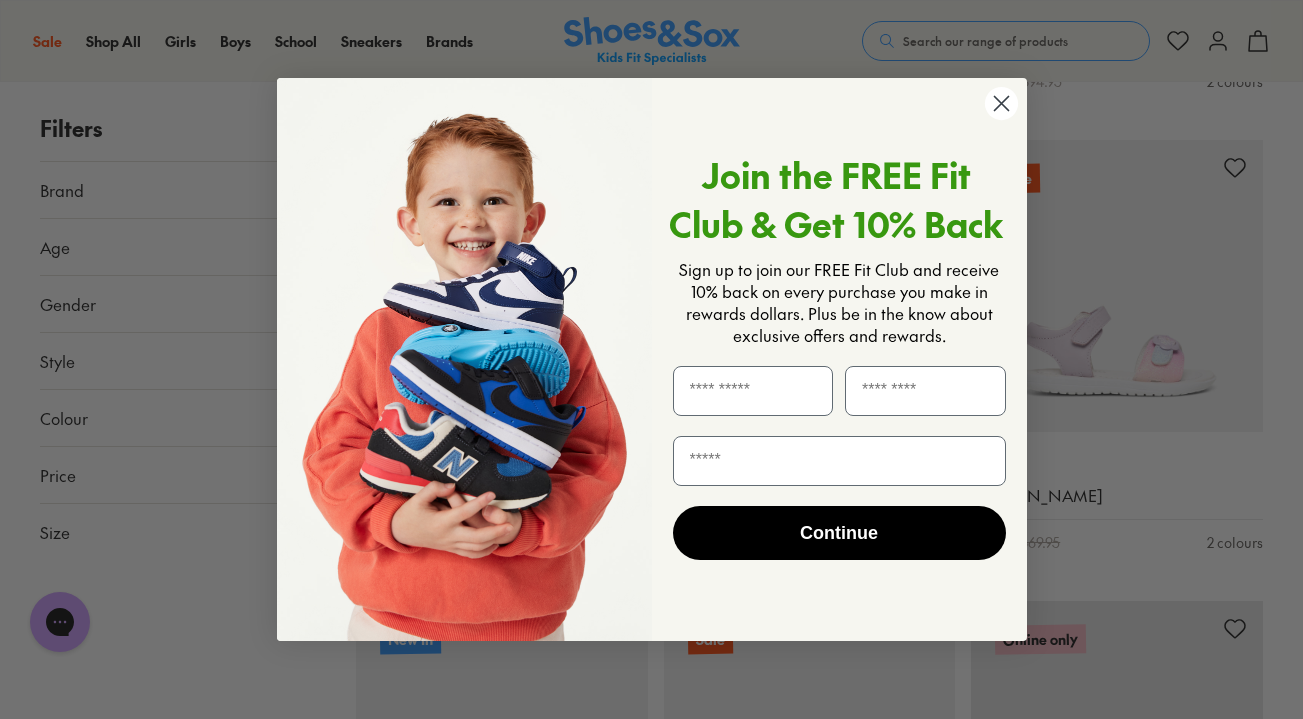click 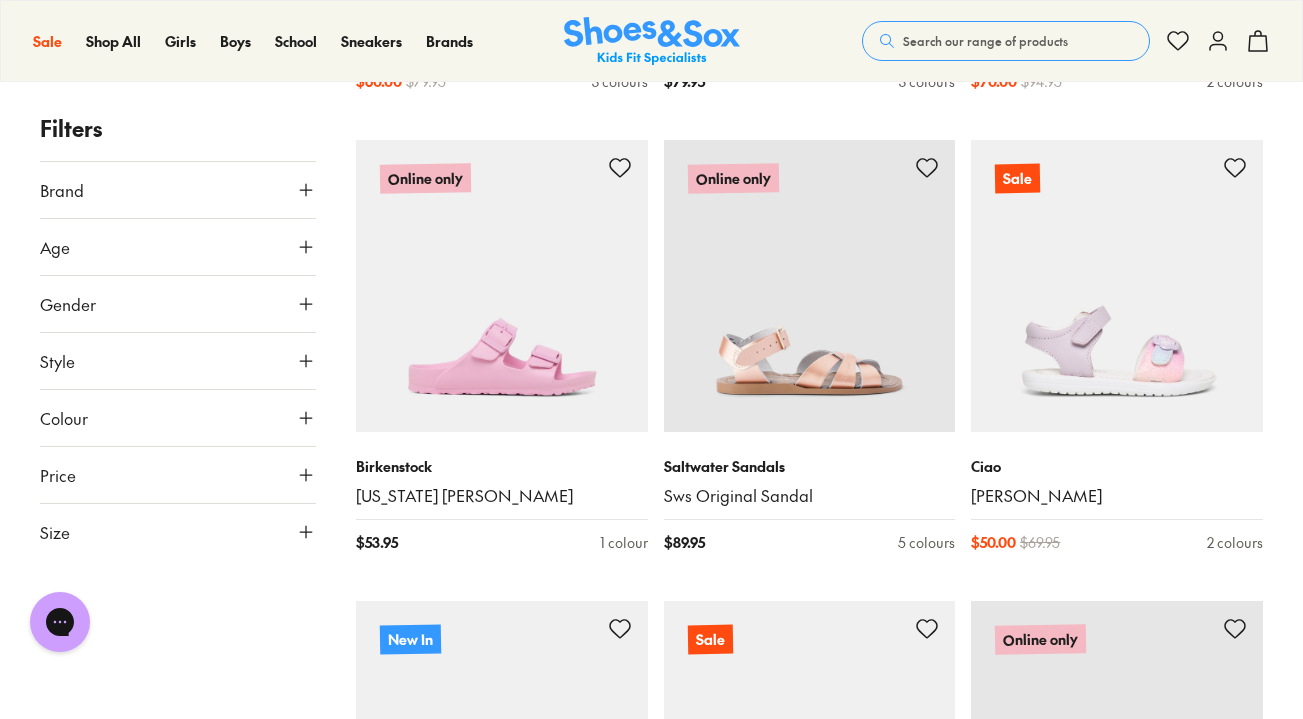 click on "Size" at bounding box center [178, 532] 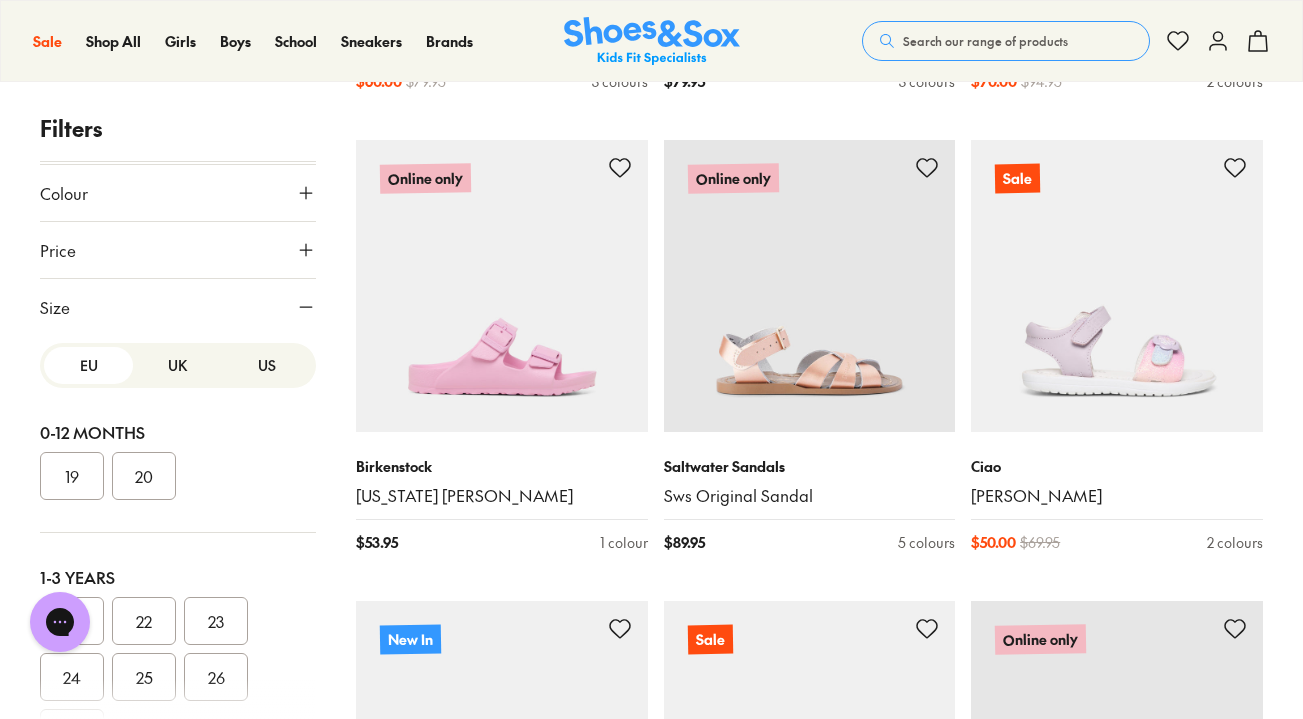 scroll, scrollTop: 225, scrollLeft: 0, axis: vertical 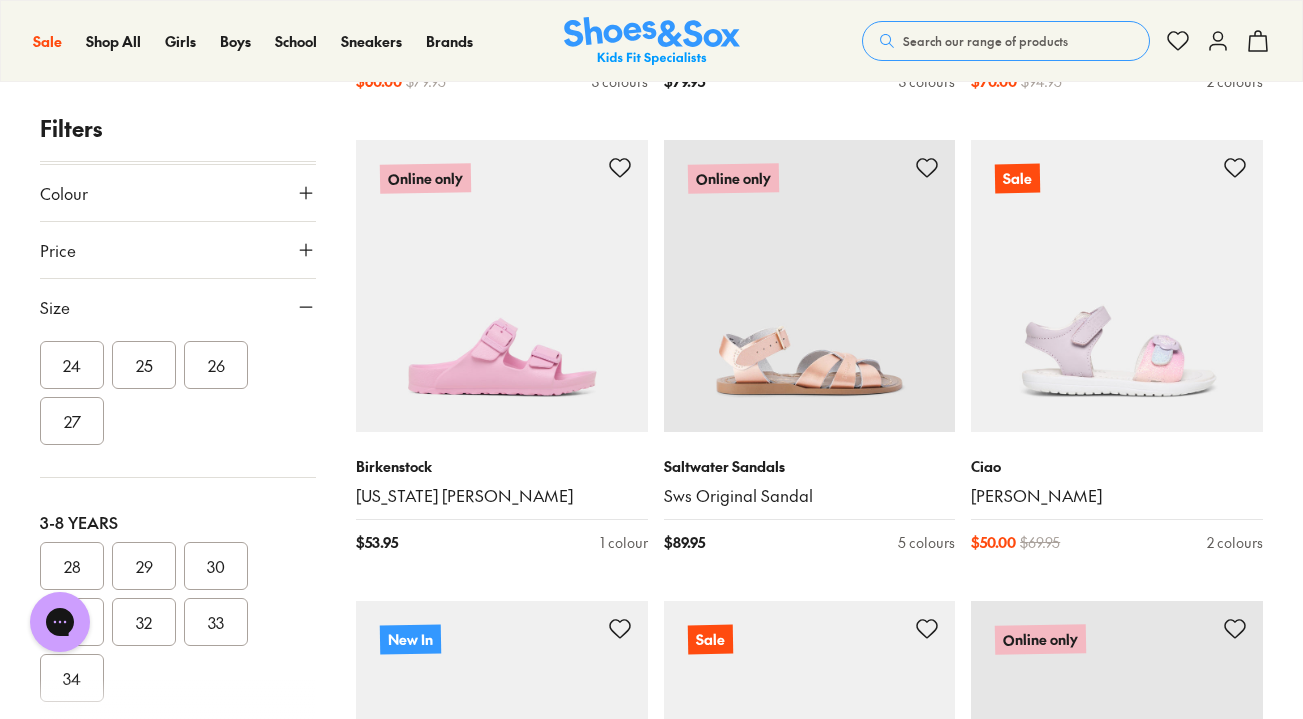click on "25" at bounding box center [144, 365] 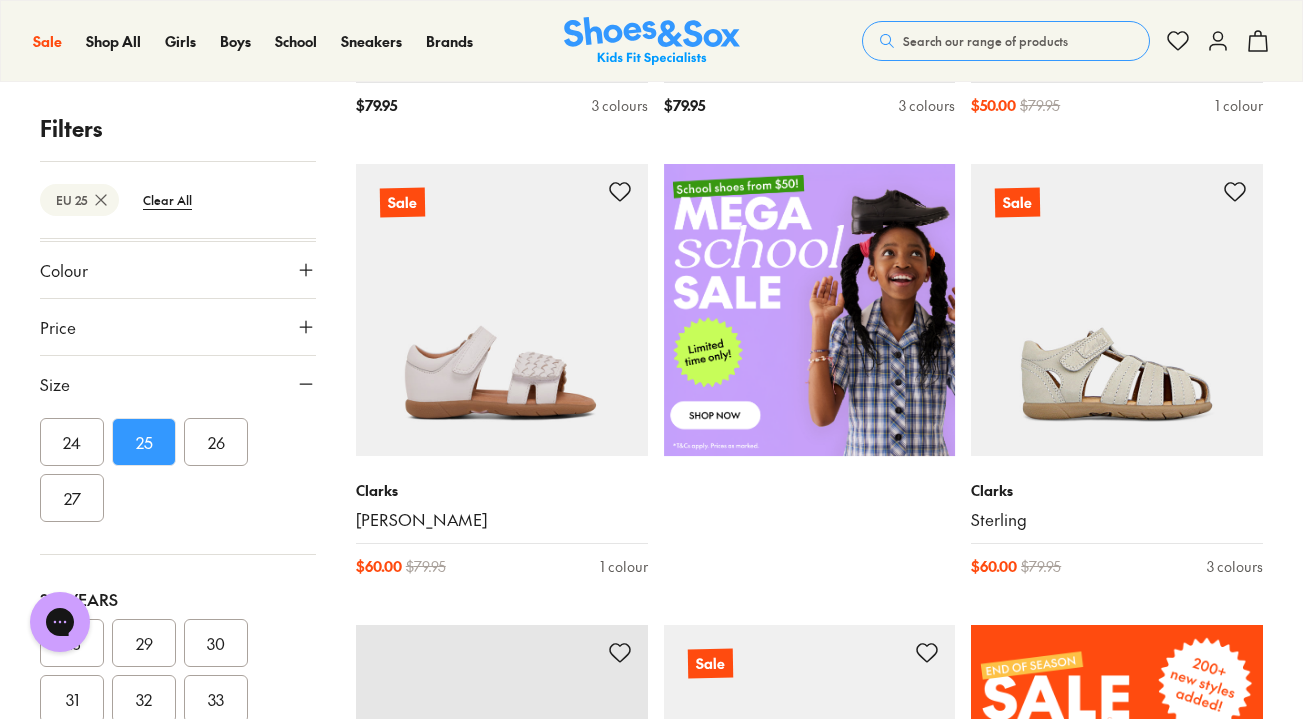 scroll, scrollTop: 752, scrollLeft: 0, axis: vertical 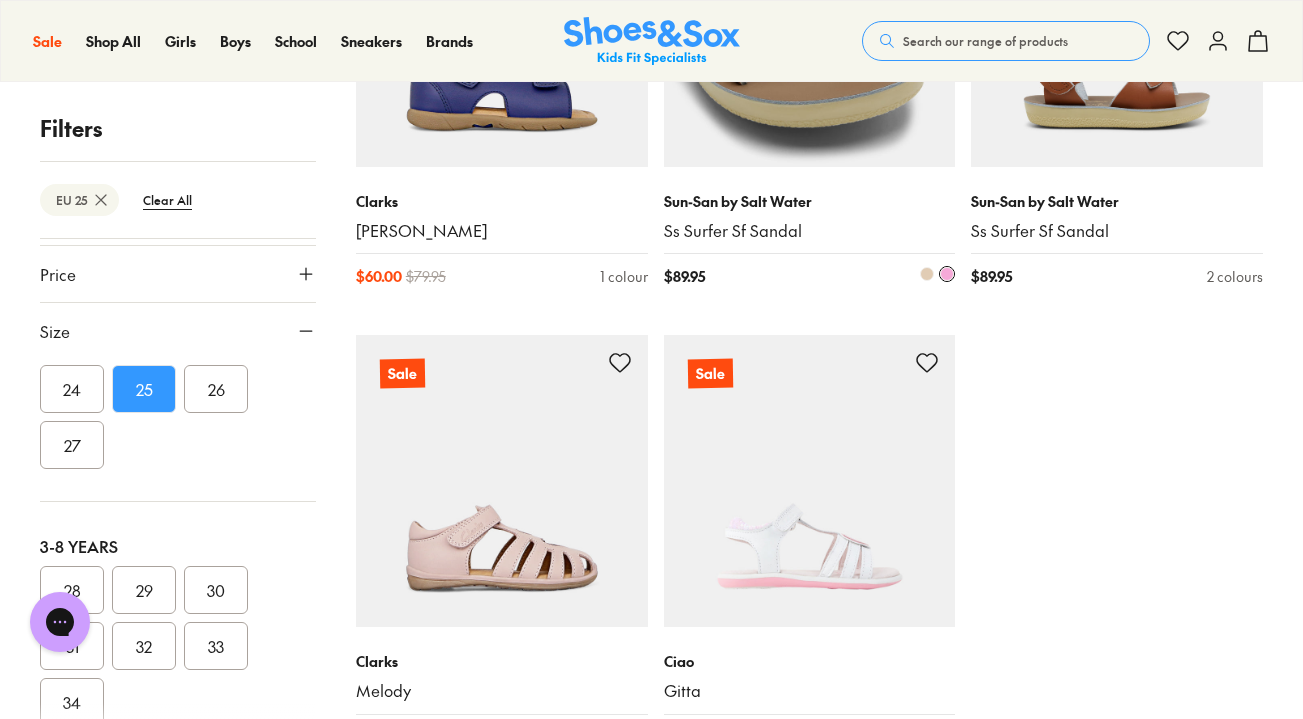type on "***" 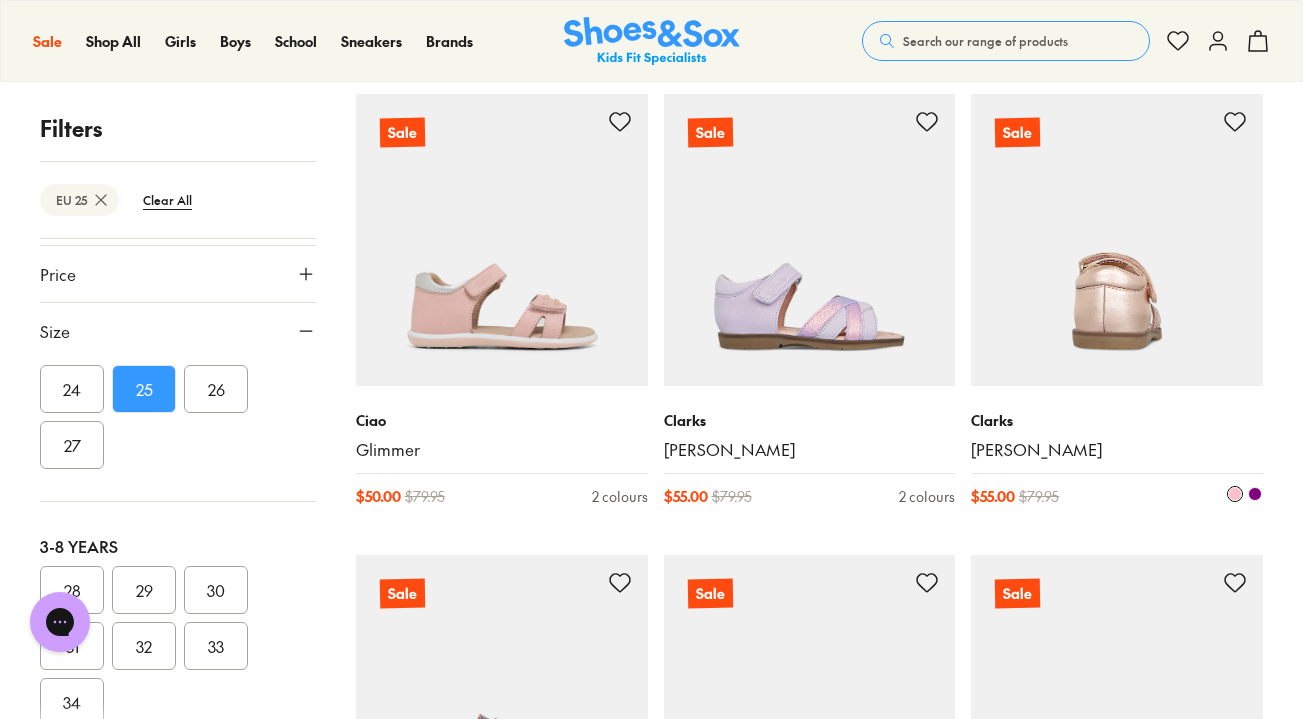 scroll, scrollTop: 5854, scrollLeft: 0, axis: vertical 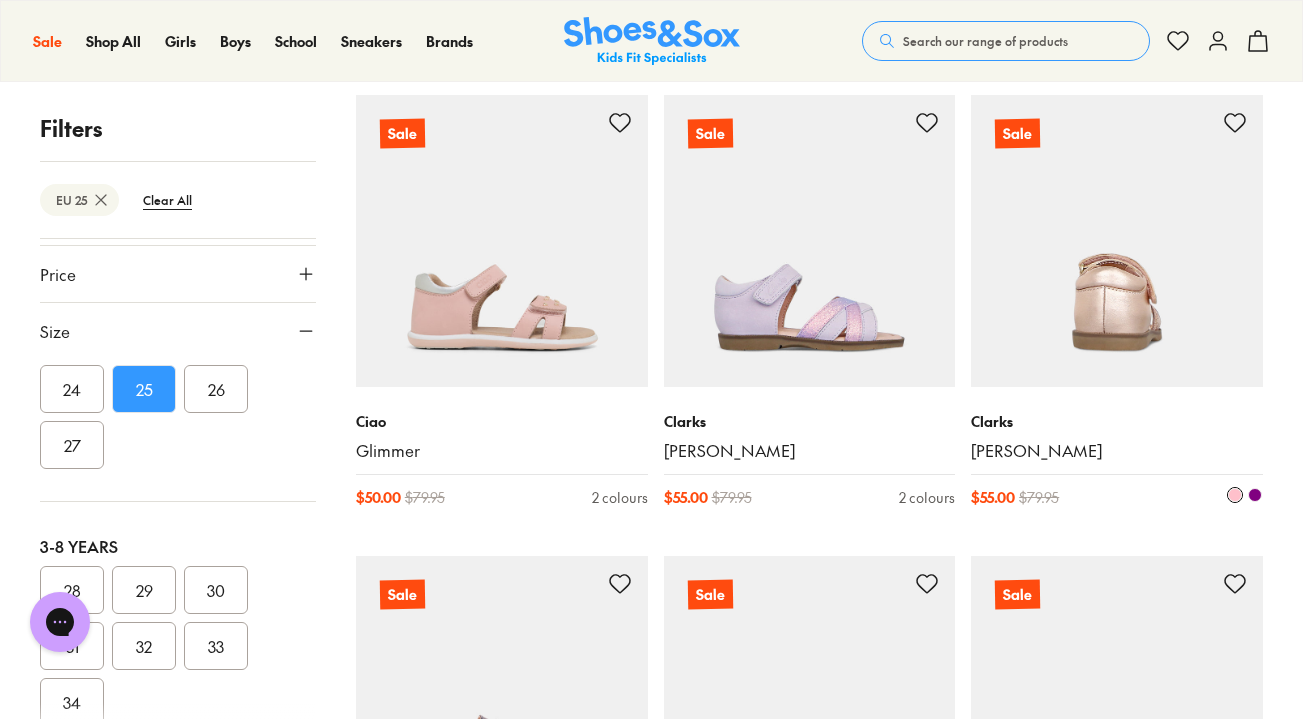click at bounding box center (1117, 241) 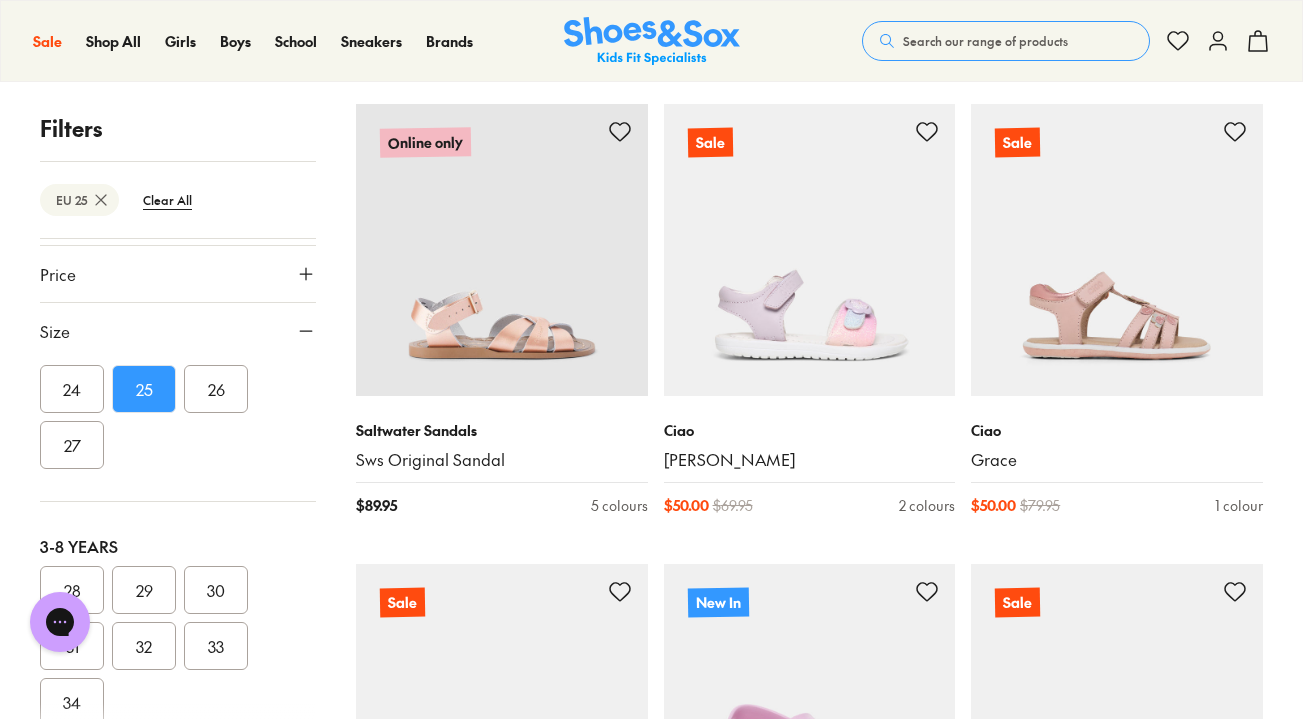 scroll, scrollTop: 1687, scrollLeft: 0, axis: vertical 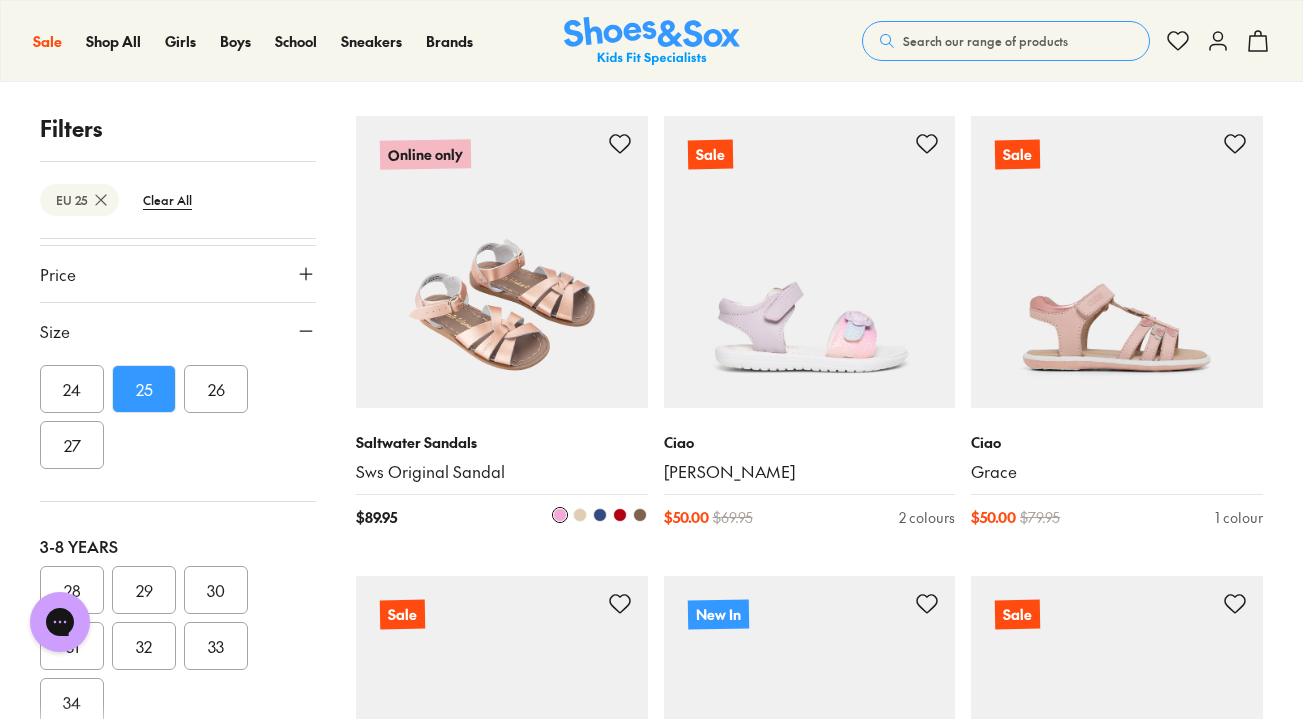click at bounding box center (502, 262) 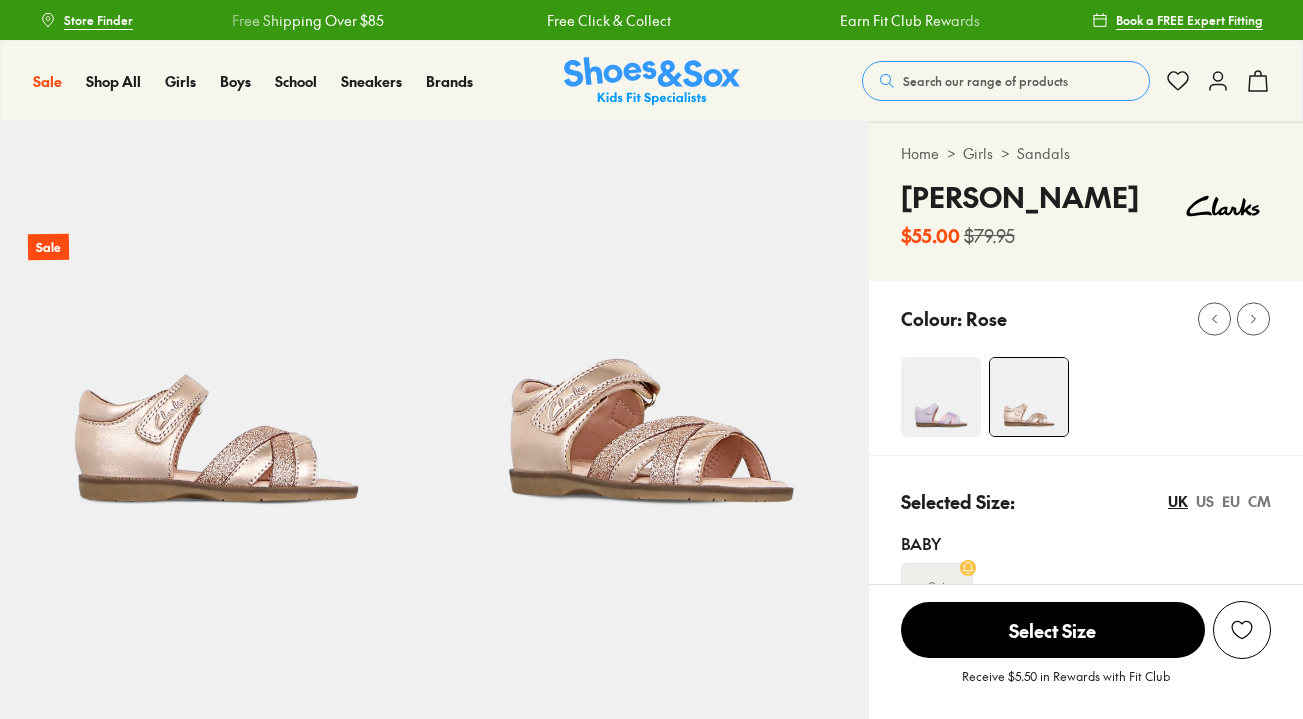 scroll, scrollTop: 0, scrollLeft: 0, axis: both 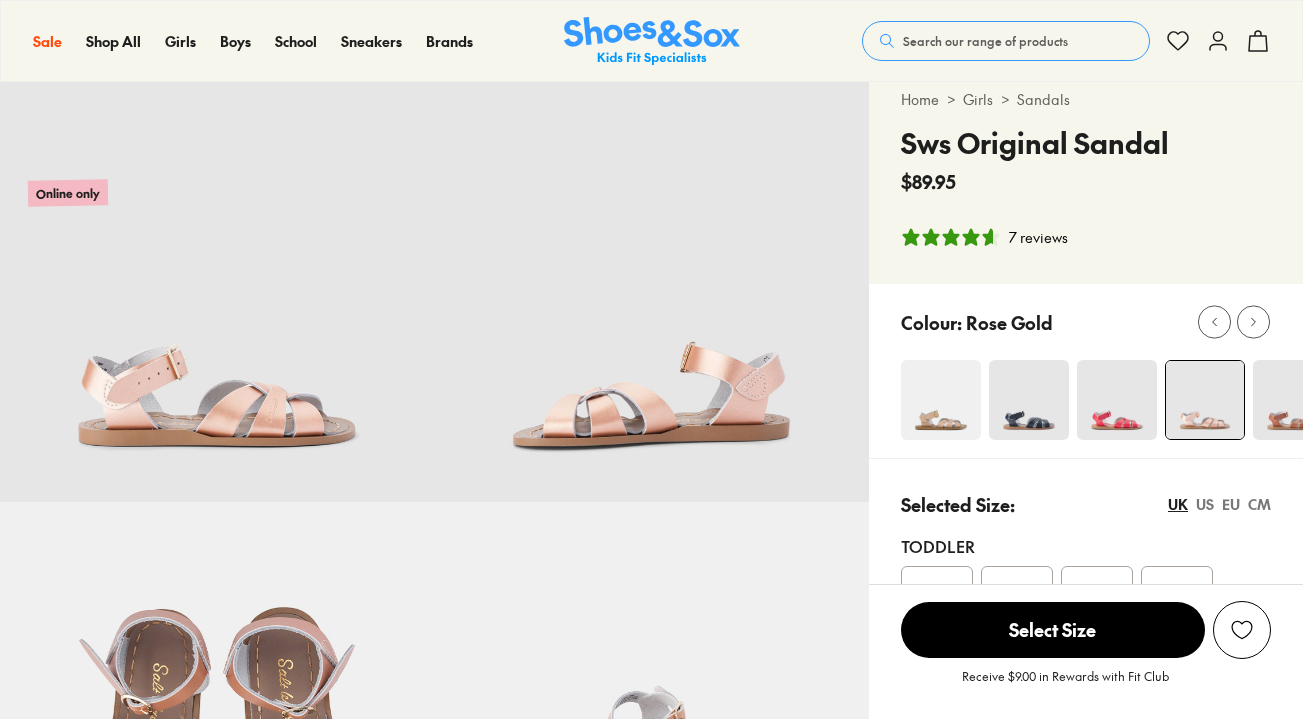 select on "*" 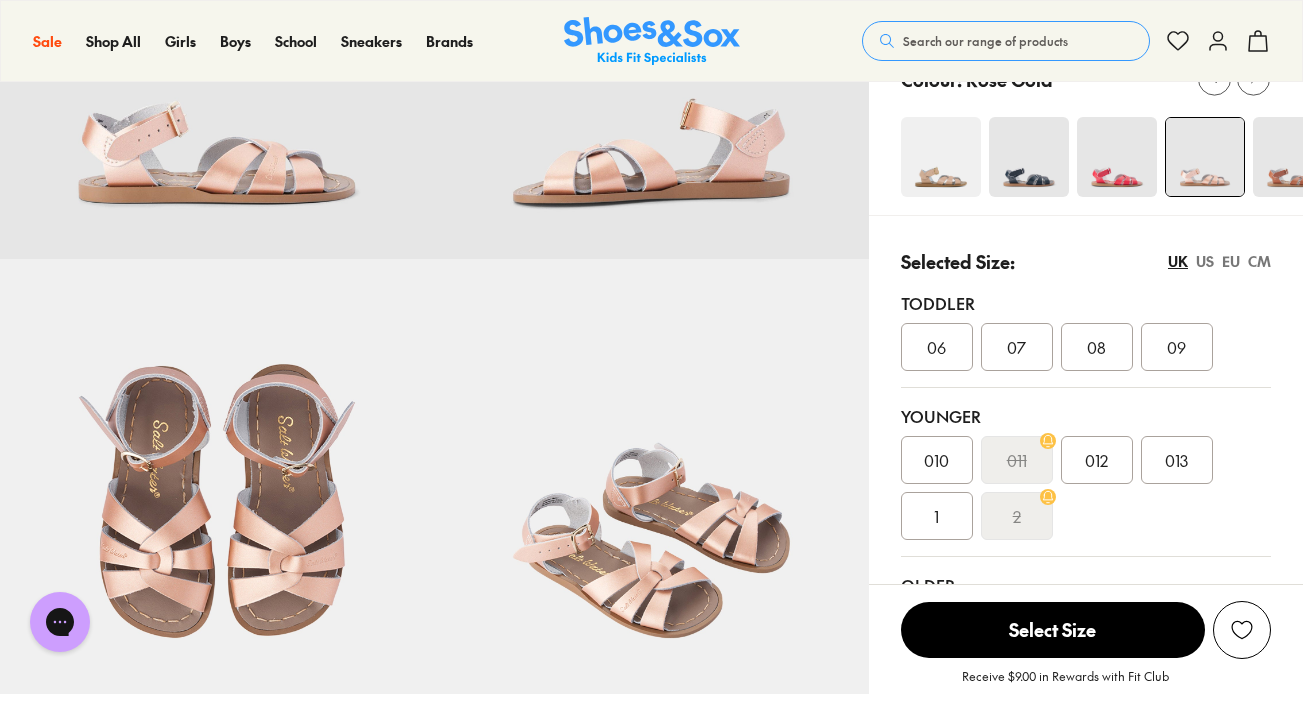 scroll, scrollTop: 298, scrollLeft: 0, axis: vertical 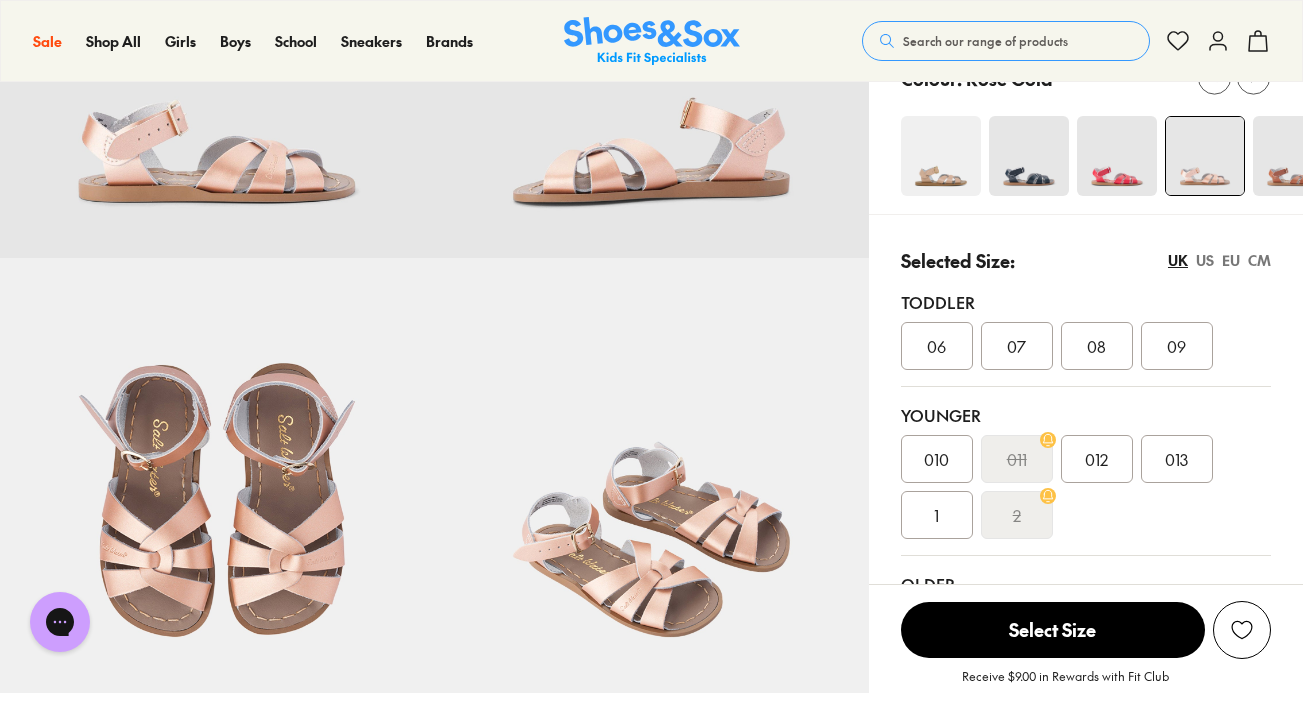 click on "EU" at bounding box center [1231, 260] 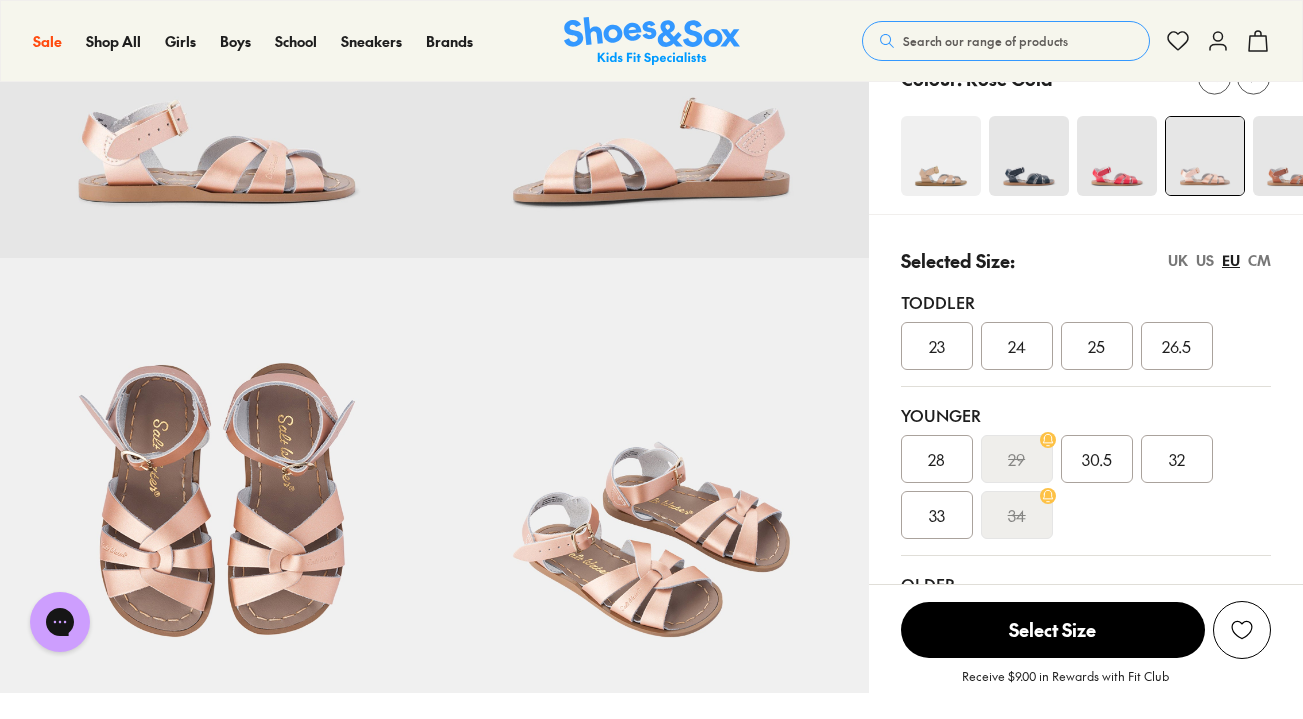 click on "25" at bounding box center [1097, 346] 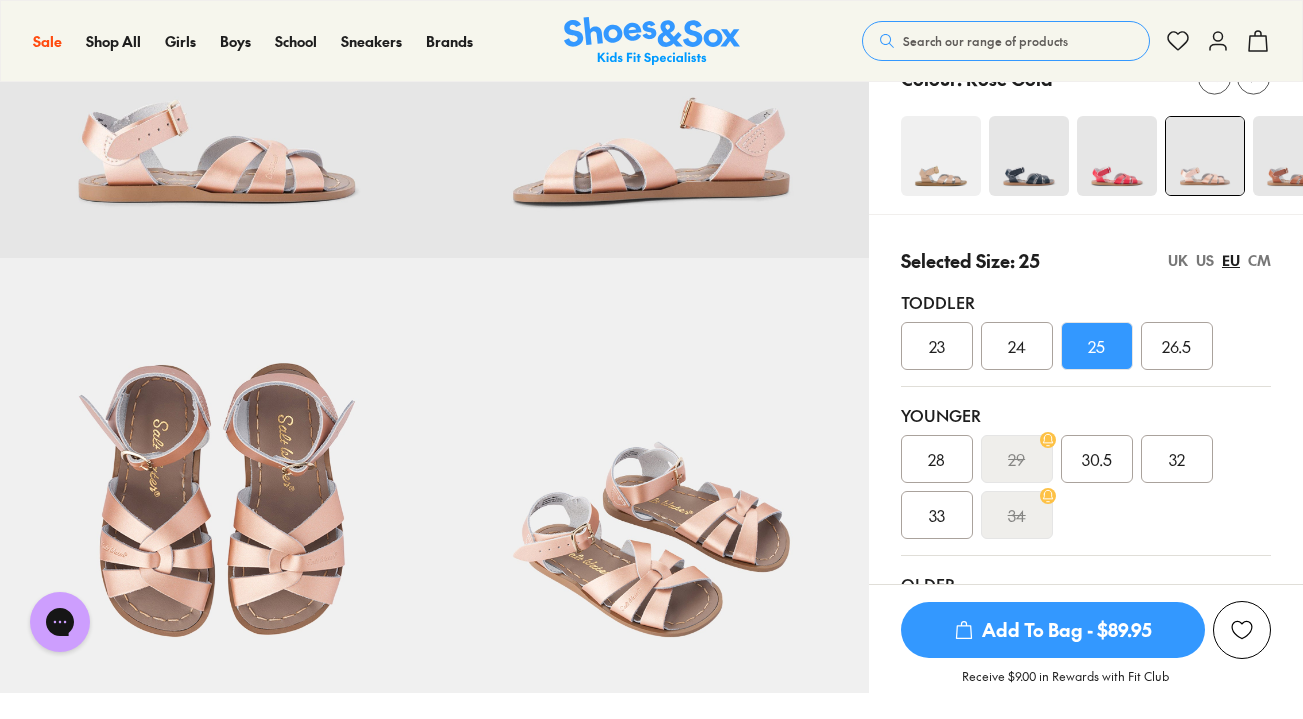 click on "Add To Bag - $89.95" at bounding box center [1053, 630] 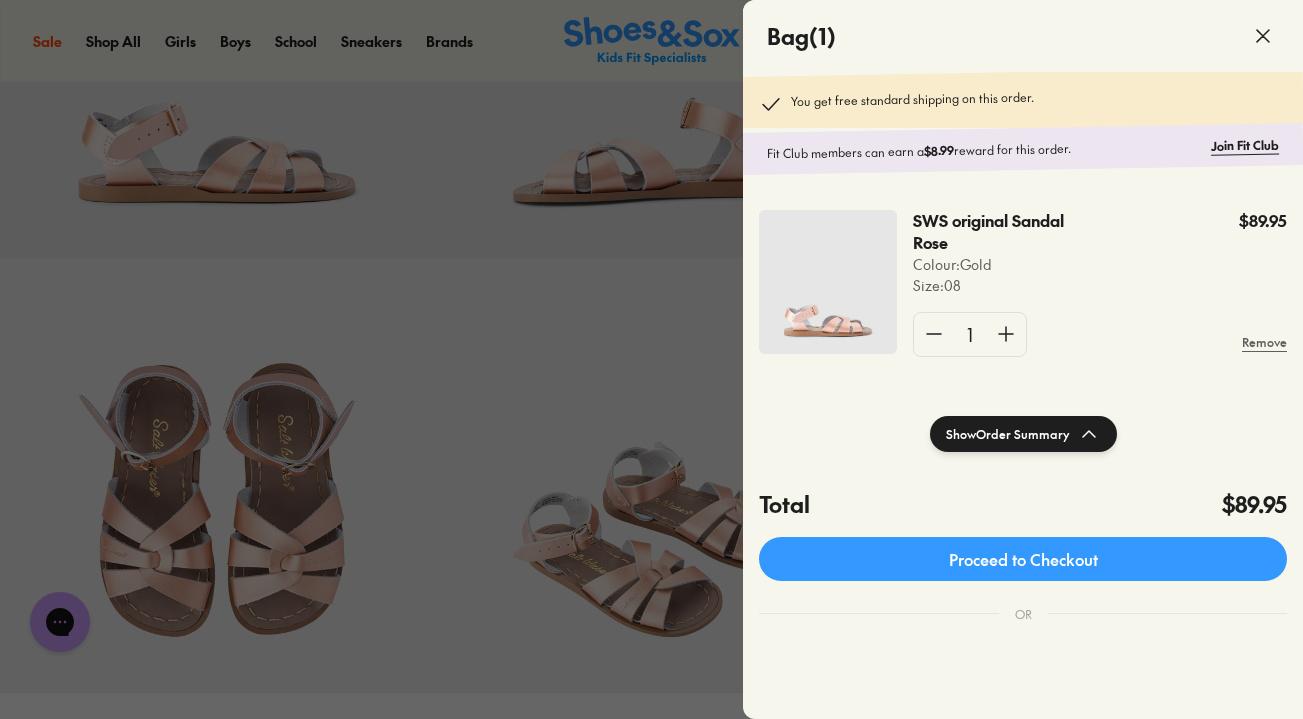 click 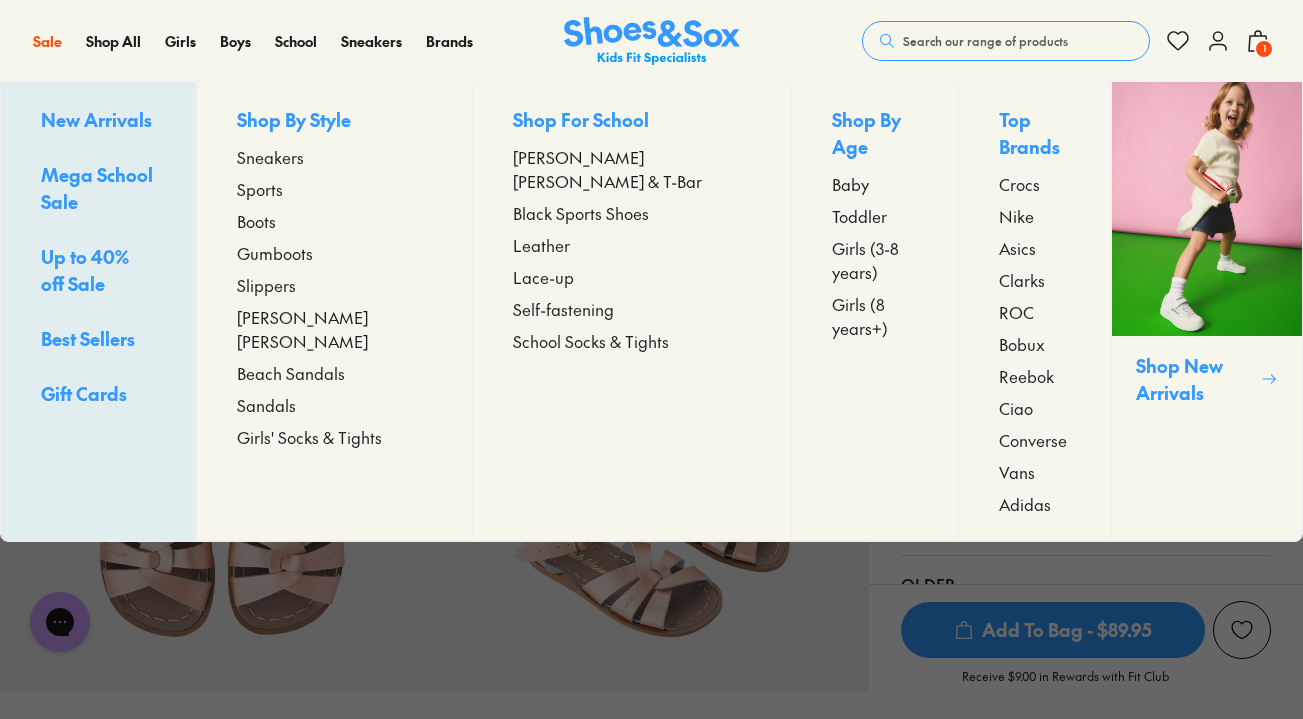 click on "Toddler" at bounding box center (859, 216) 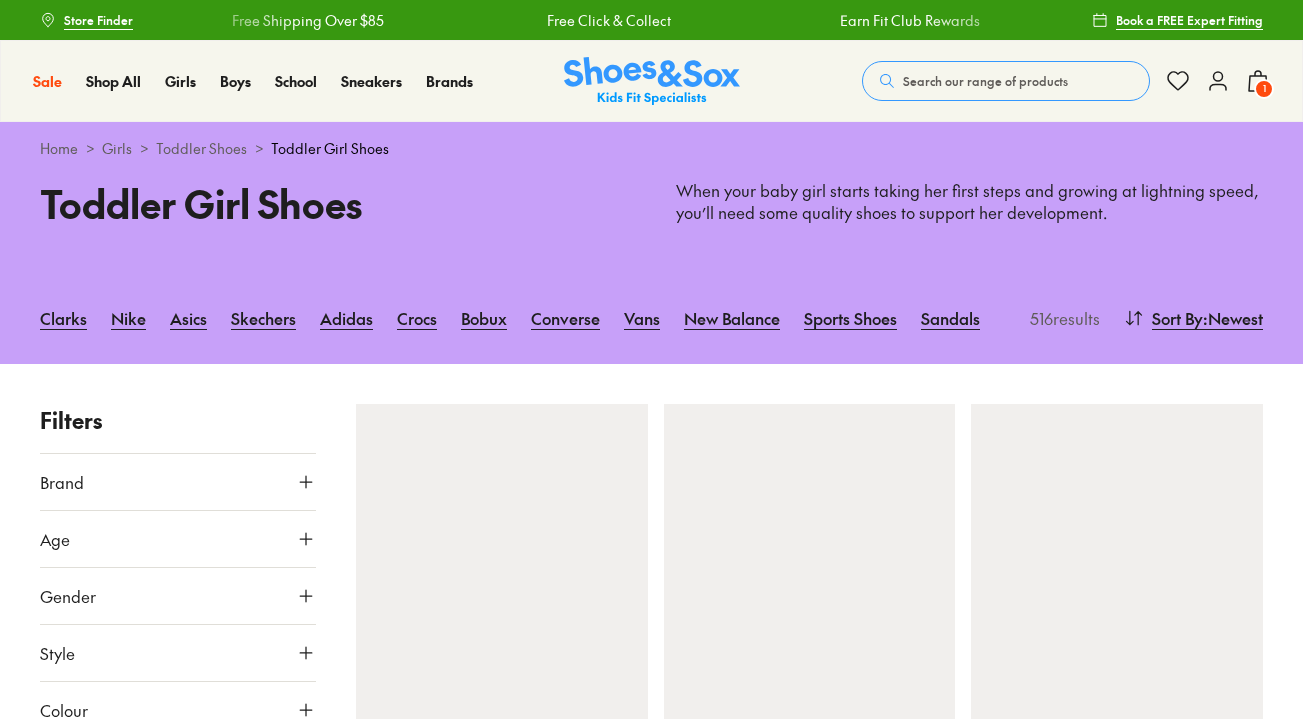 scroll, scrollTop: 0, scrollLeft: 0, axis: both 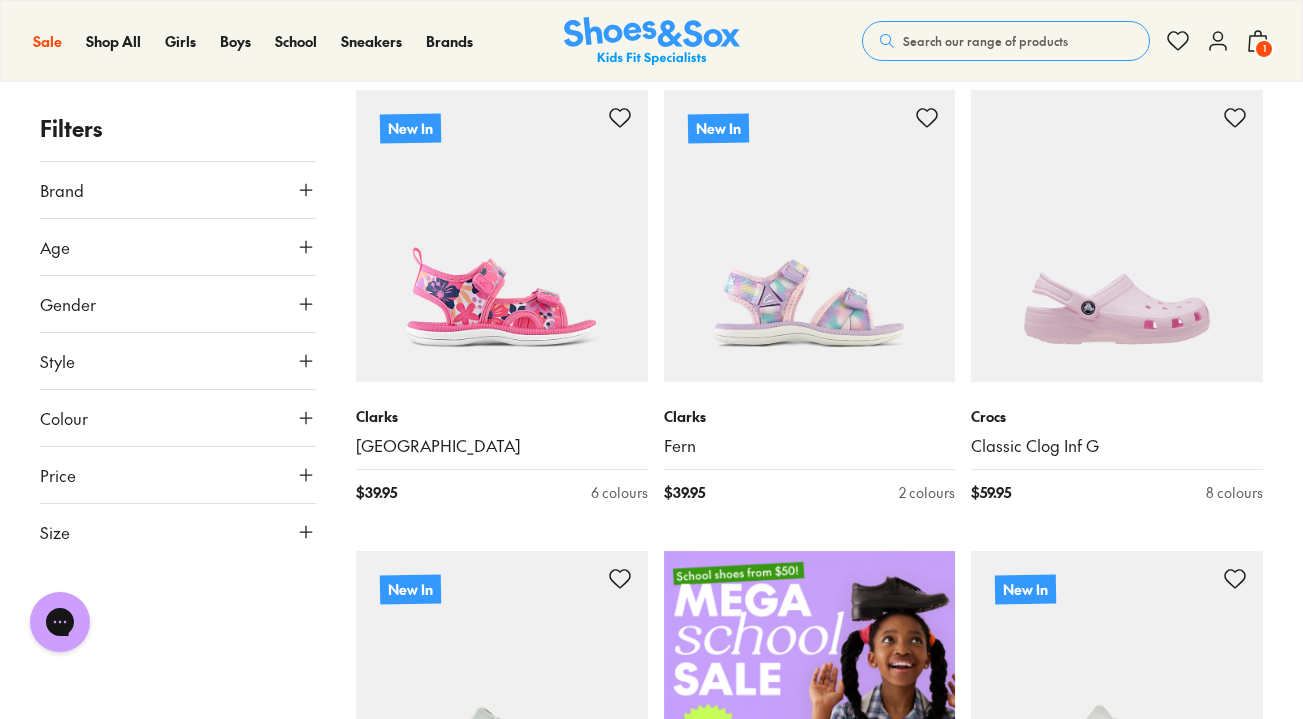 click on "Gender" at bounding box center [178, 304] 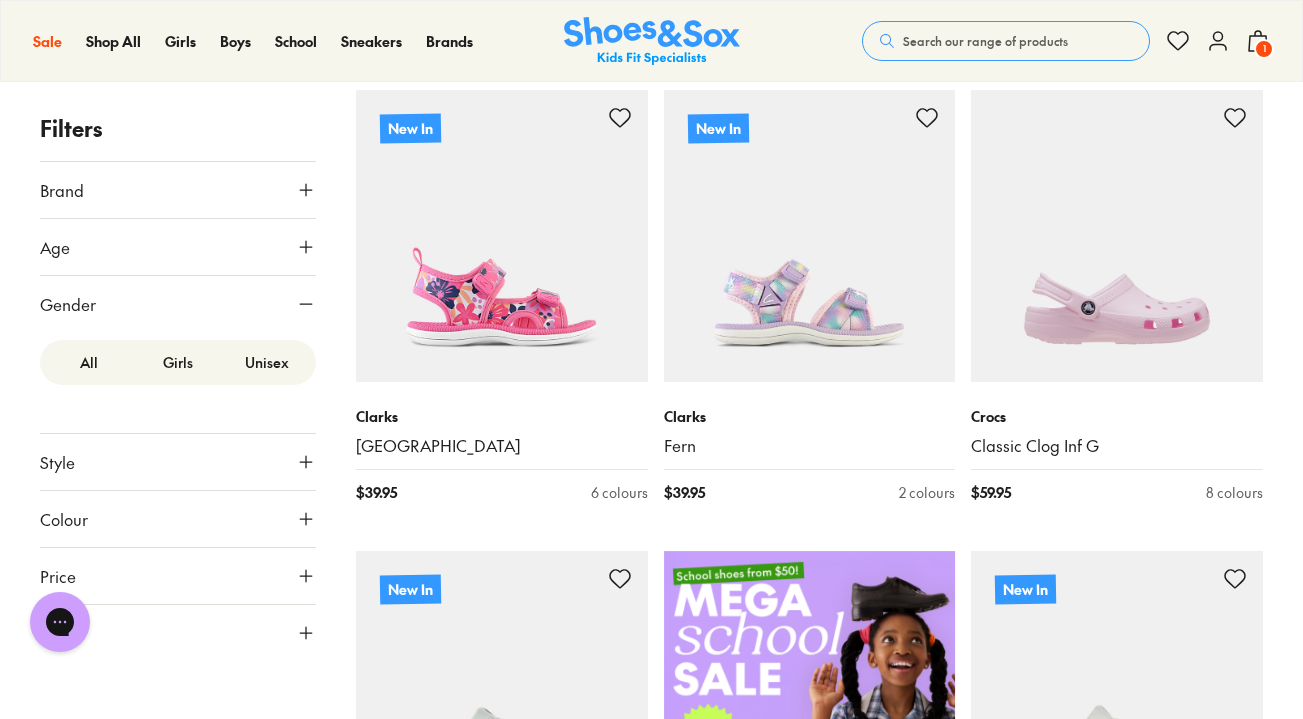 click on "Girls" at bounding box center (177, 362) 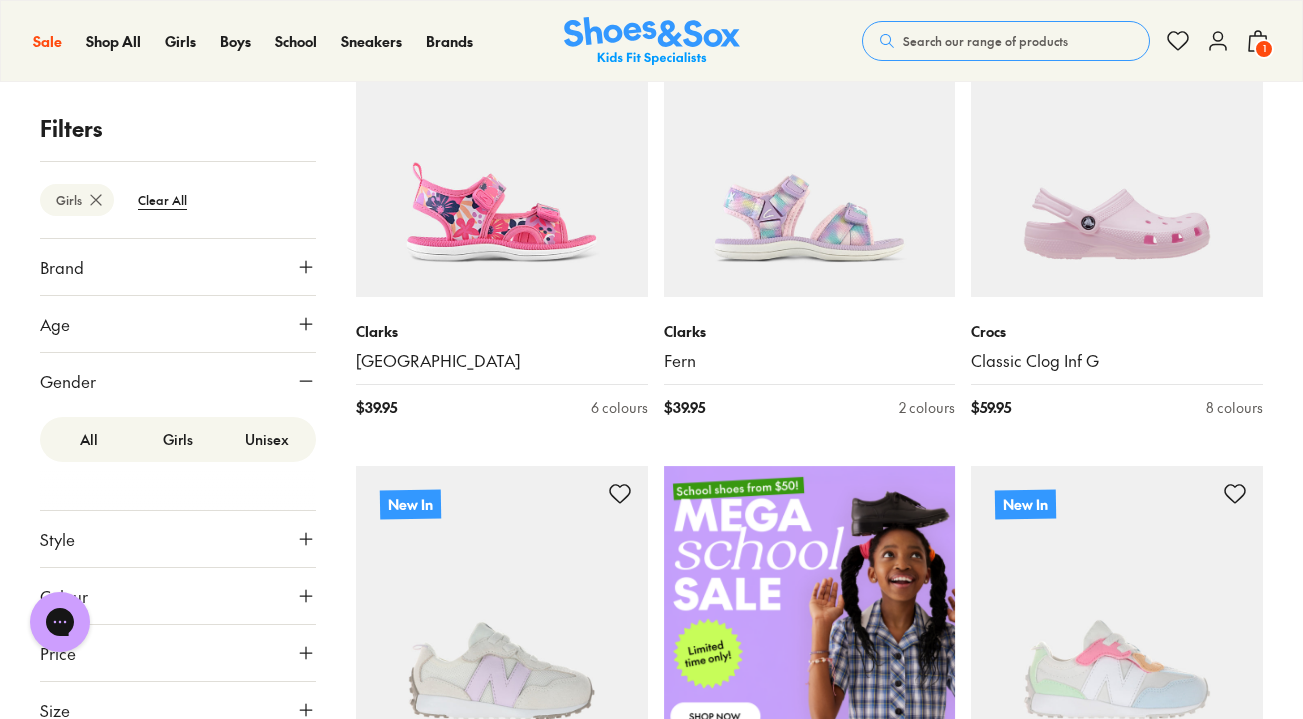 scroll, scrollTop: 405, scrollLeft: 0, axis: vertical 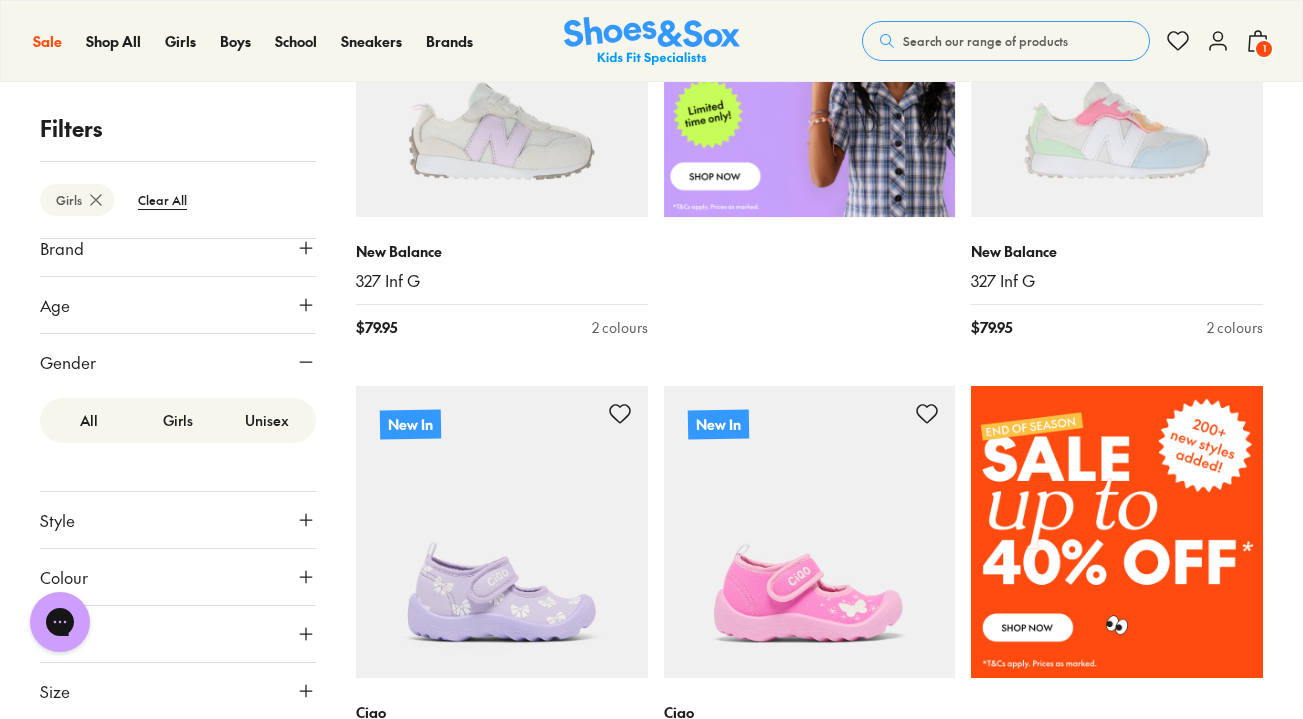 click on "Style" at bounding box center [178, 520] 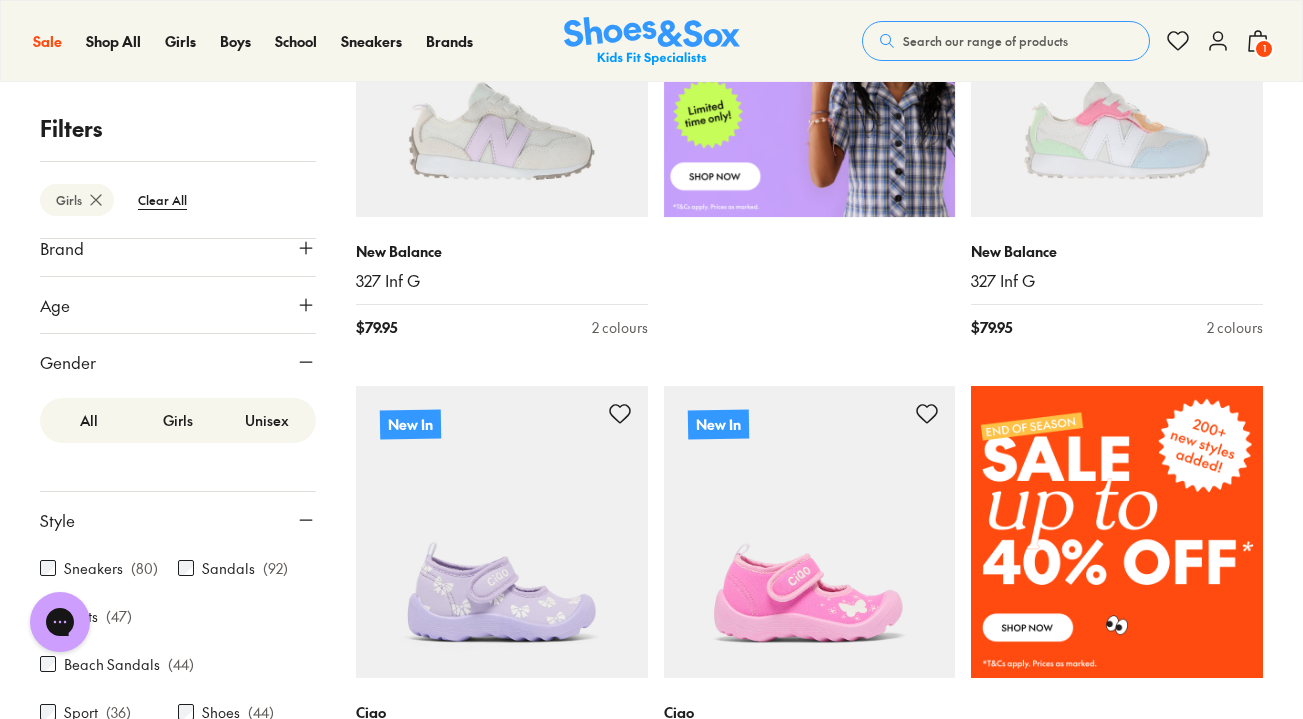 click on "Sneakers" at bounding box center [93, 568] 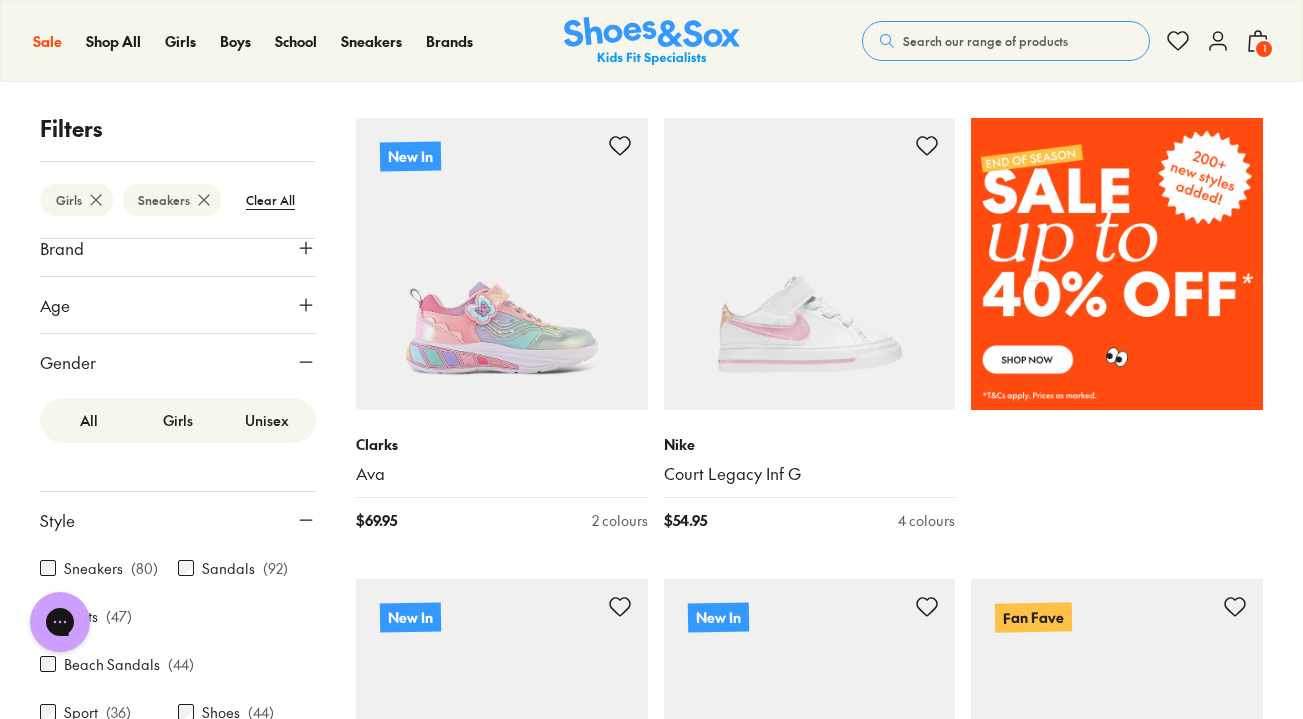 scroll, scrollTop: 1216, scrollLeft: 0, axis: vertical 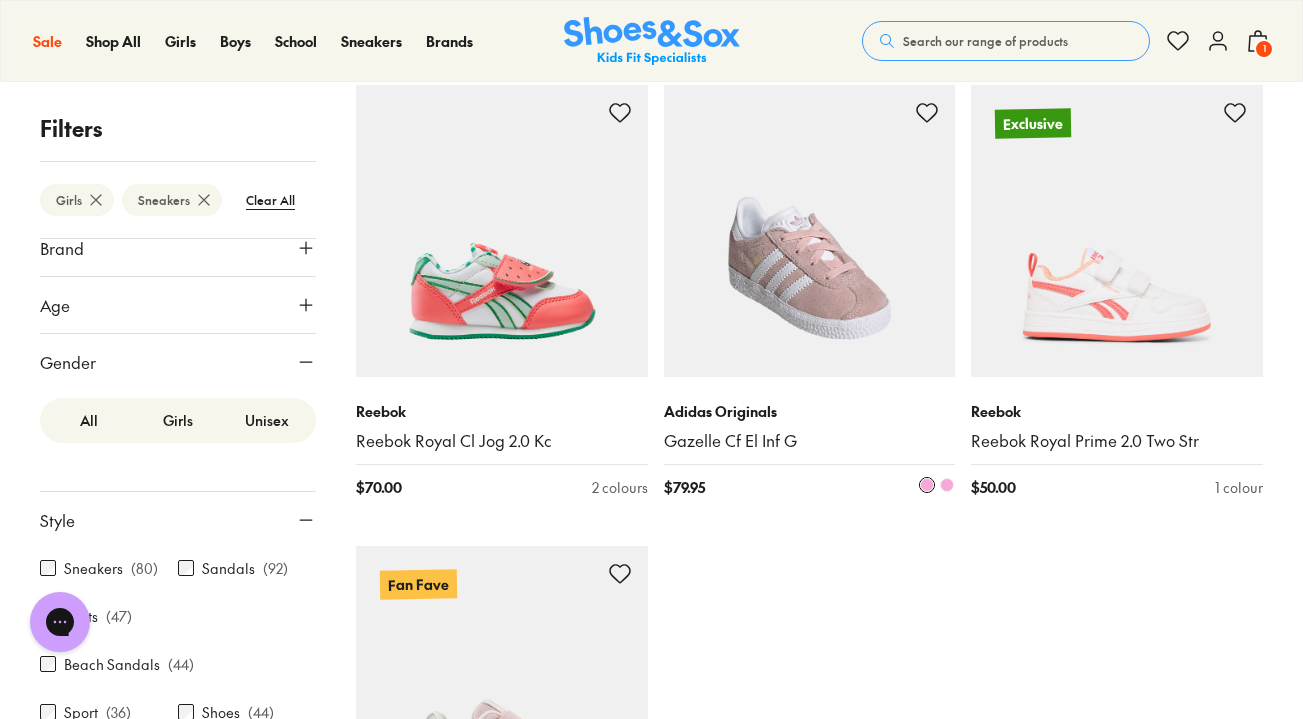 type on "***" 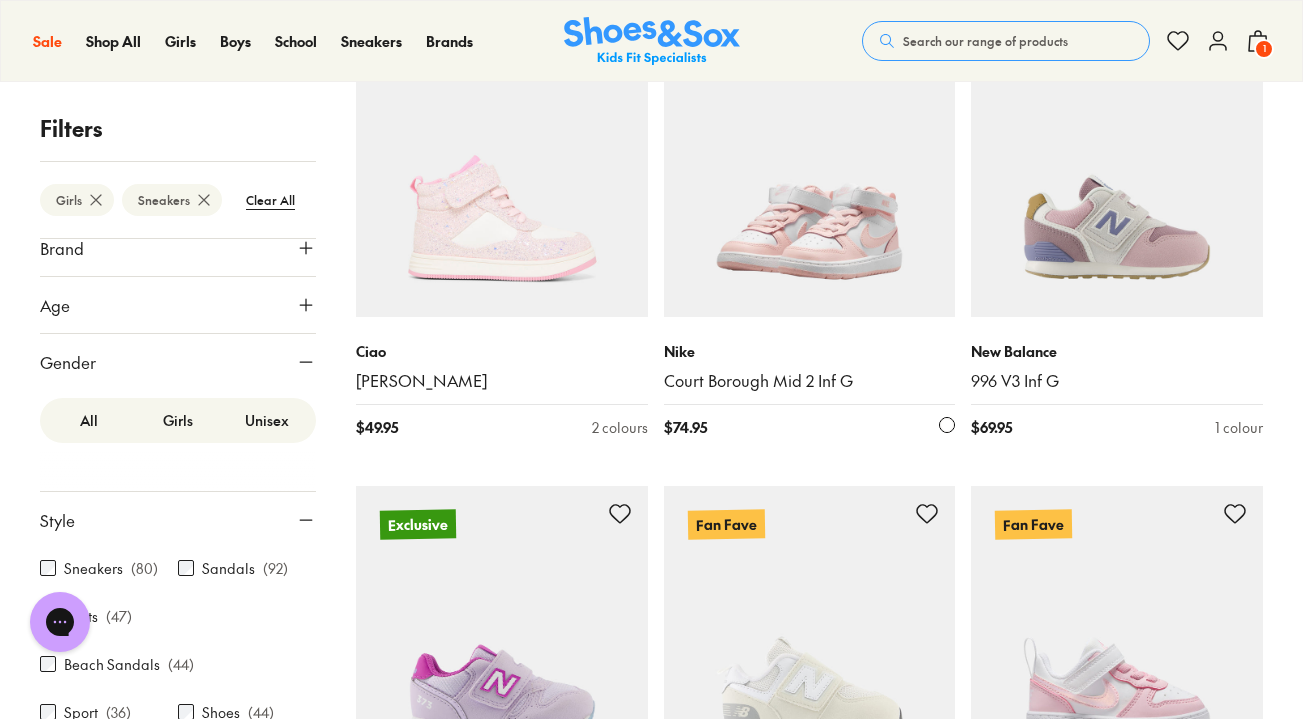 scroll, scrollTop: 4974, scrollLeft: 0, axis: vertical 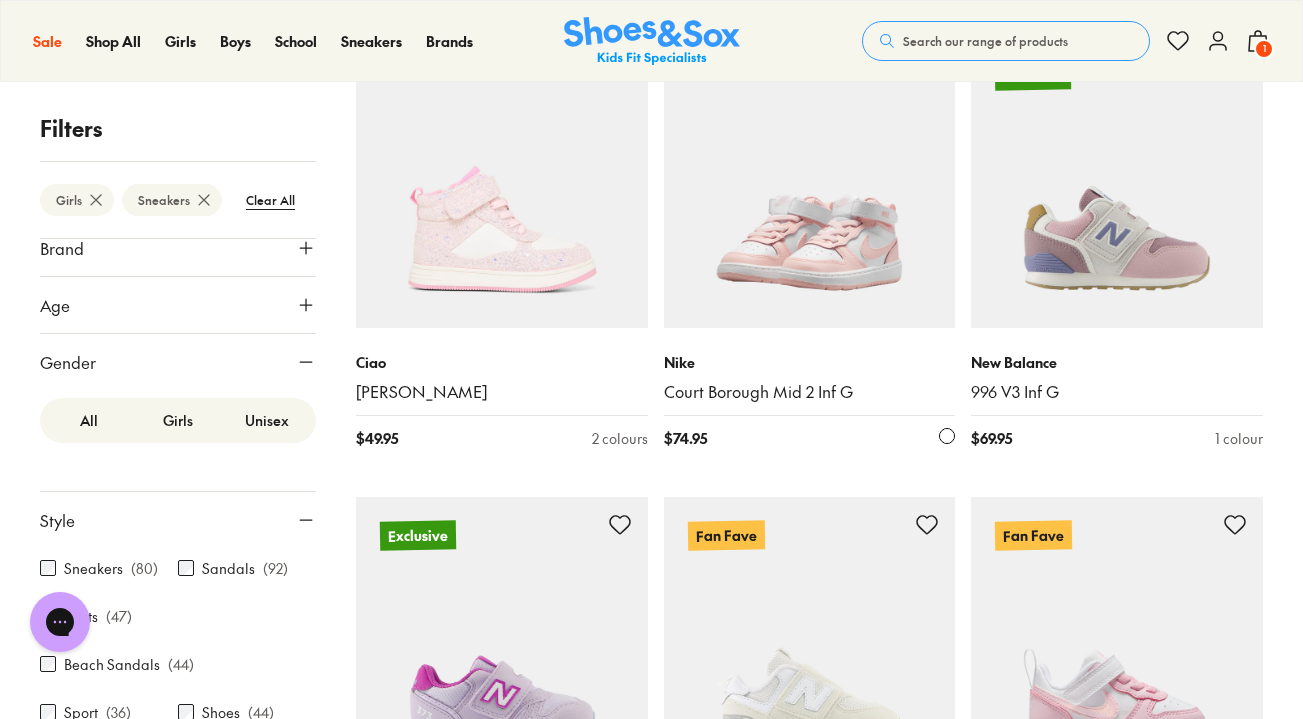 click at bounding box center [810, 183] 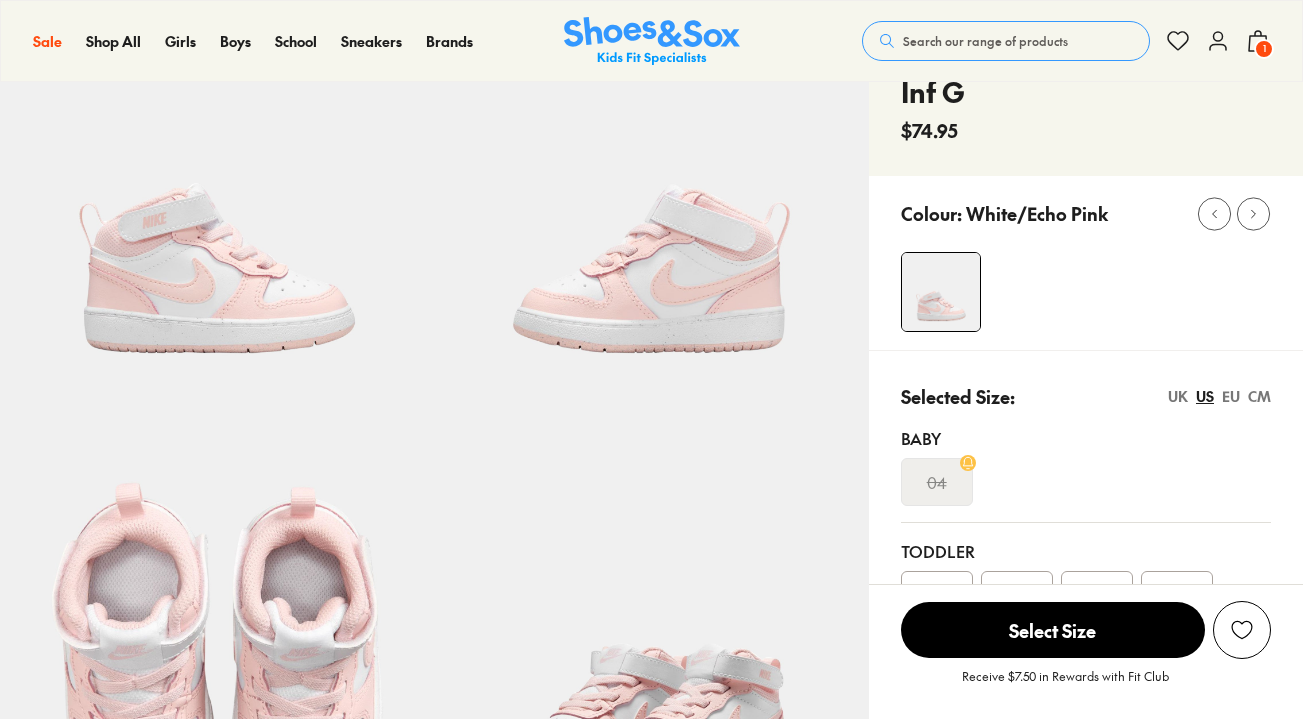 scroll, scrollTop: 149, scrollLeft: 0, axis: vertical 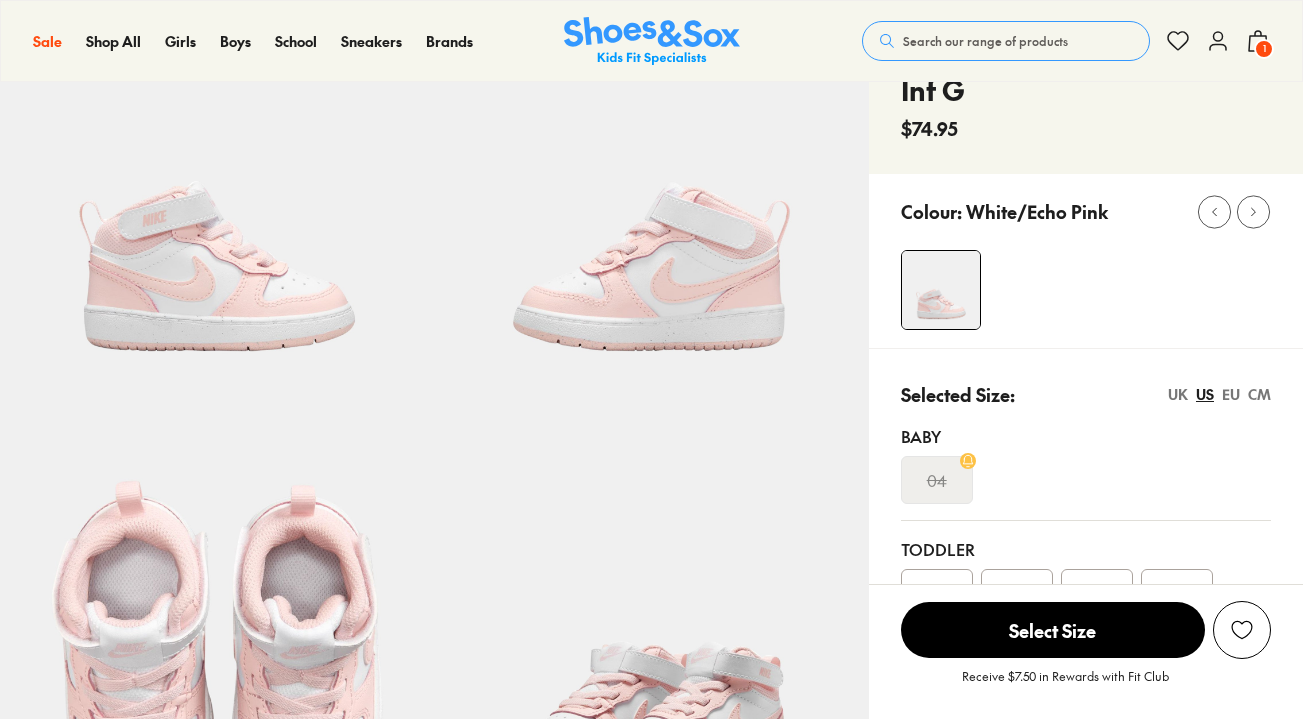 select on "*" 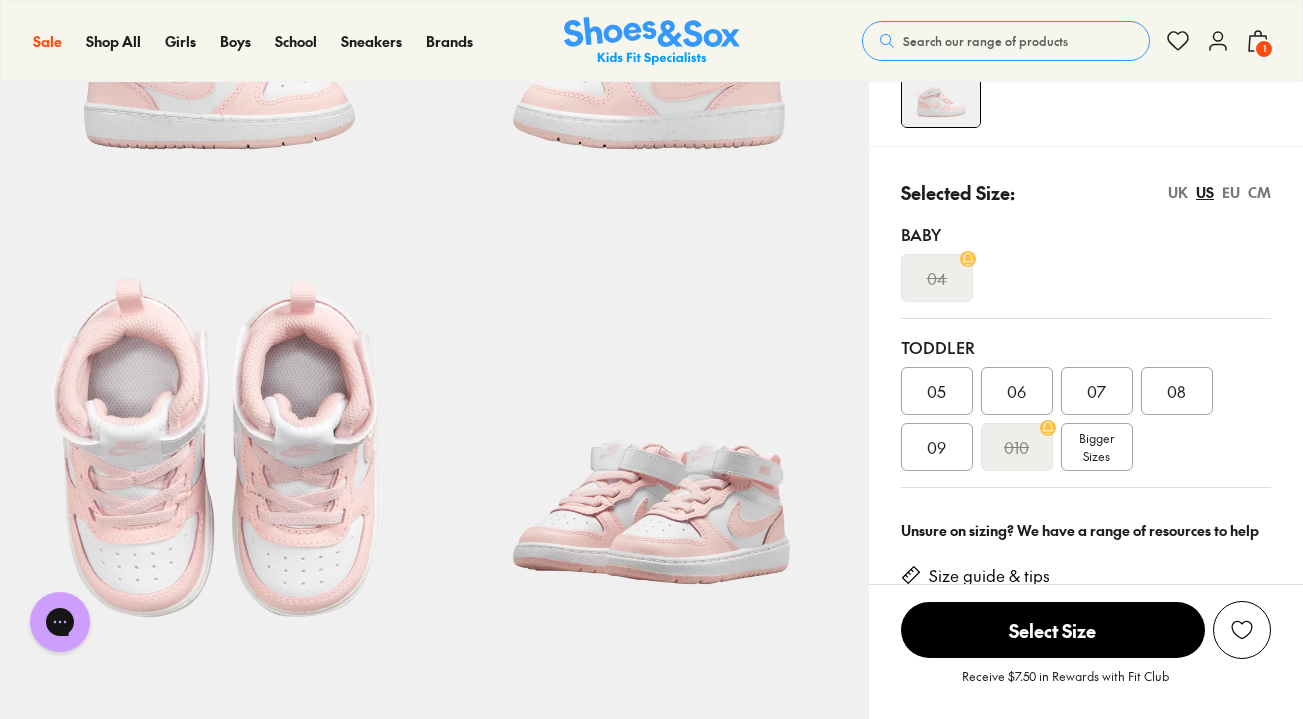 scroll, scrollTop: 344, scrollLeft: 0, axis: vertical 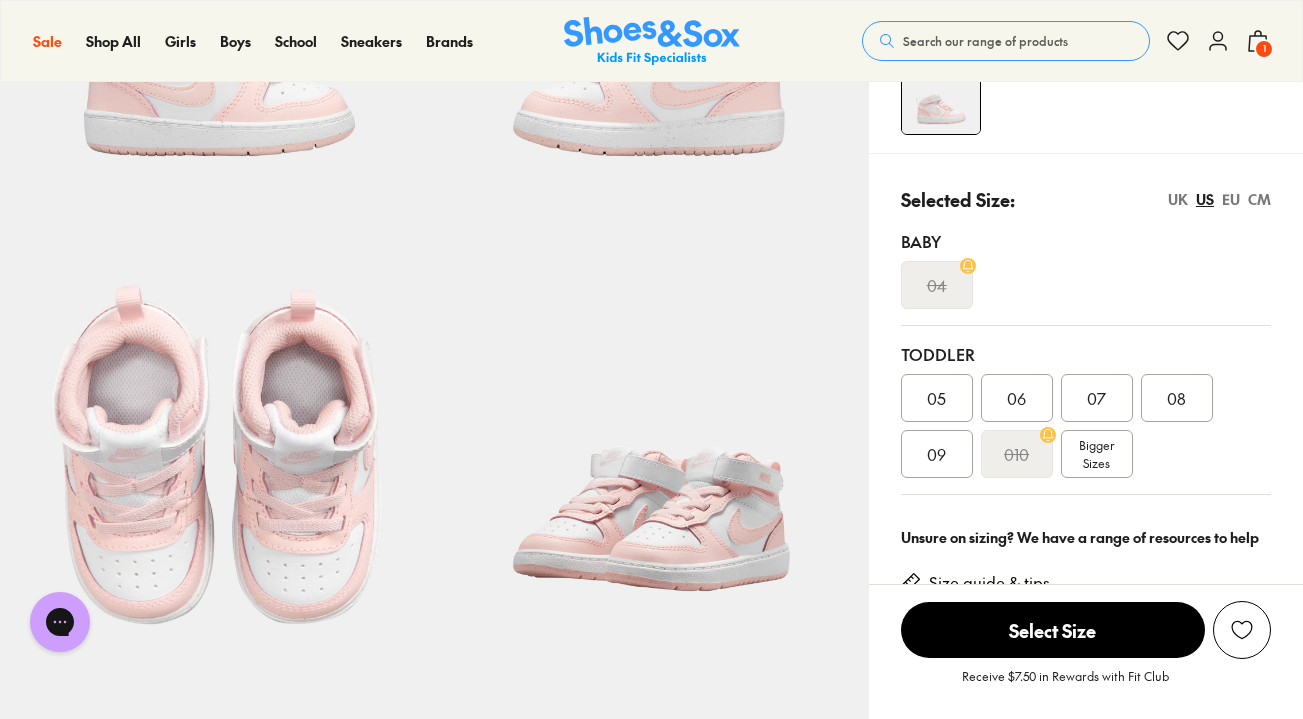 click on "EU" at bounding box center (1231, 199) 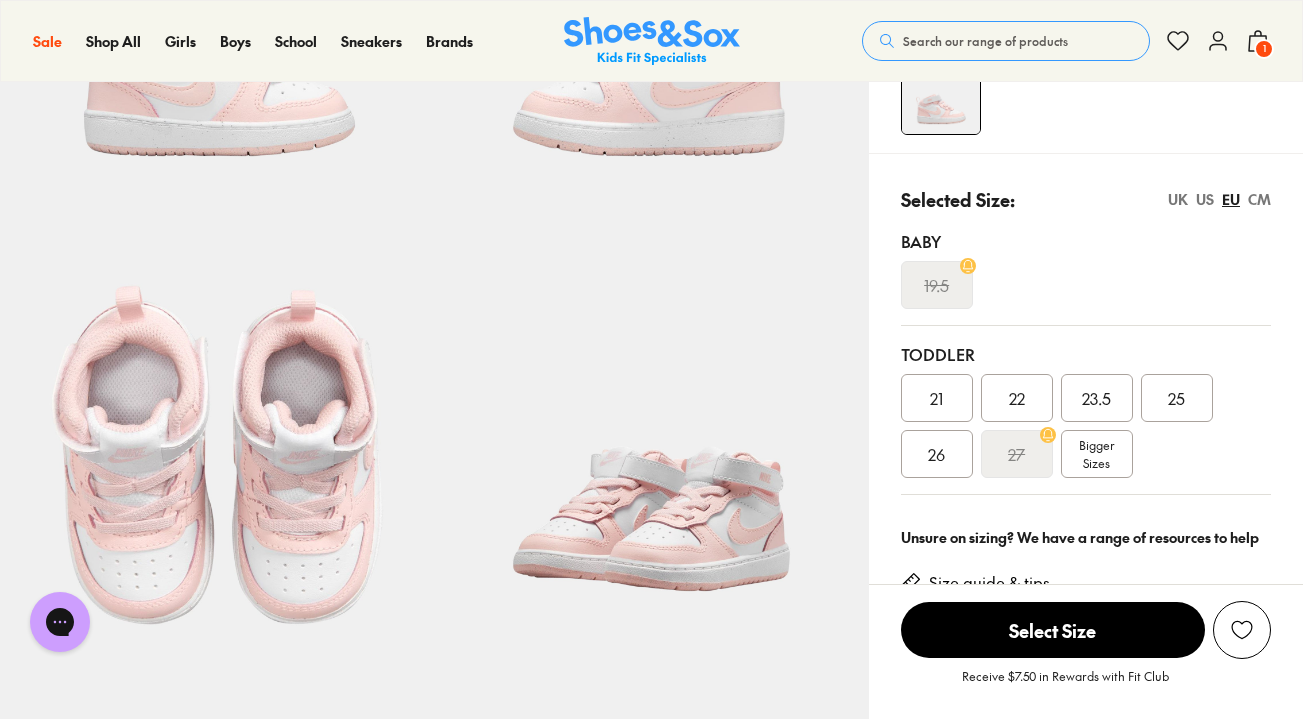 click on "25" at bounding box center [1176, 398] 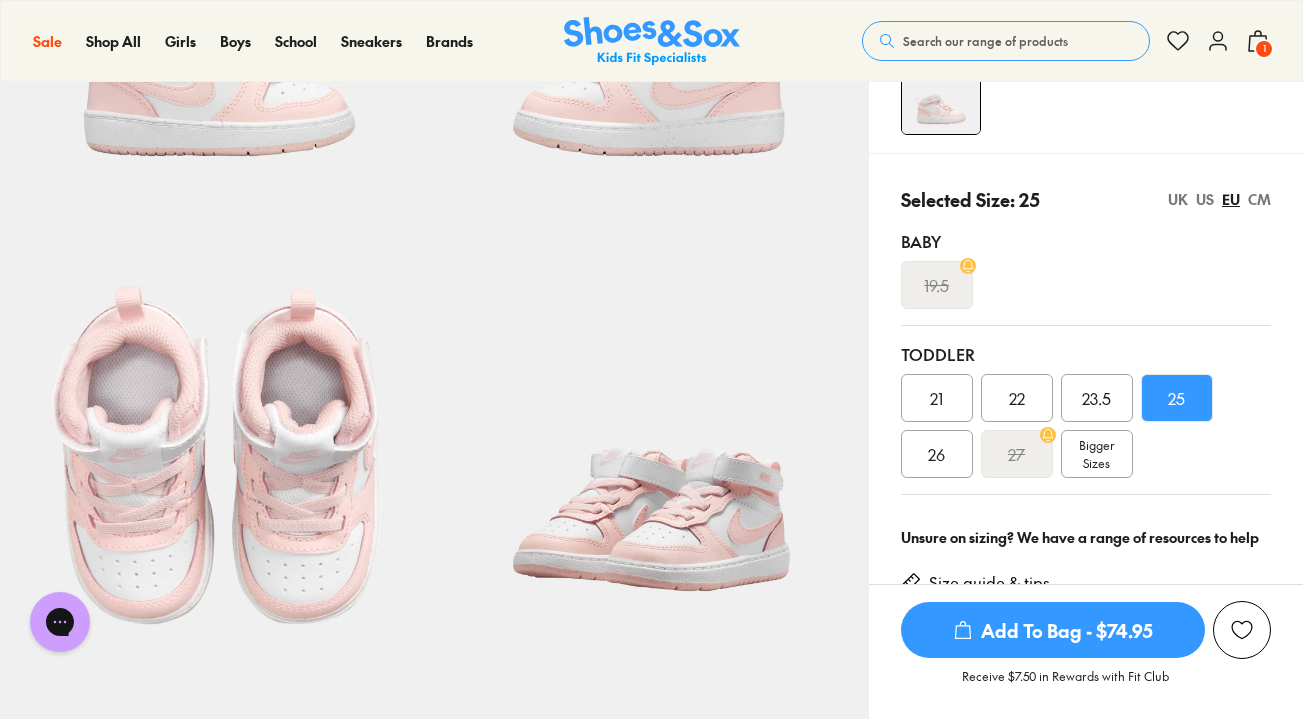 click on "Add To Bag - $74.95" at bounding box center [1053, 630] 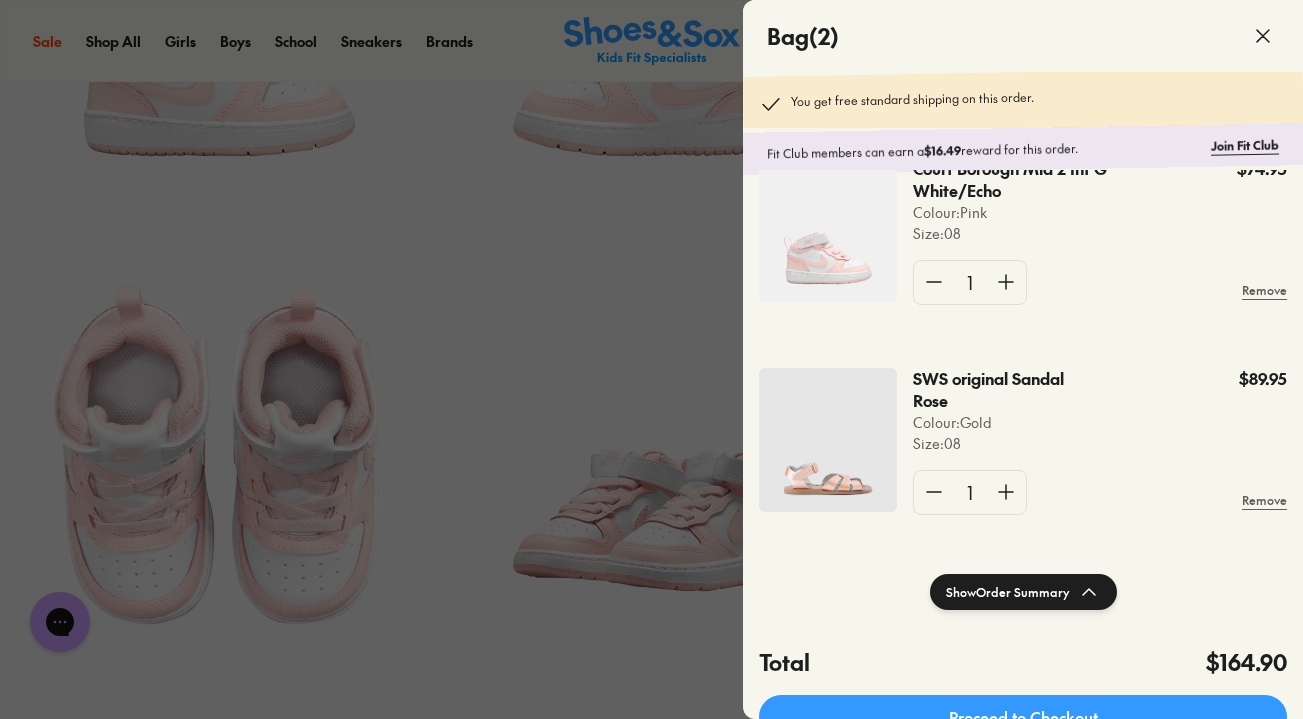 scroll, scrollTop: 56, scrollLeft: 0, axis: vertical 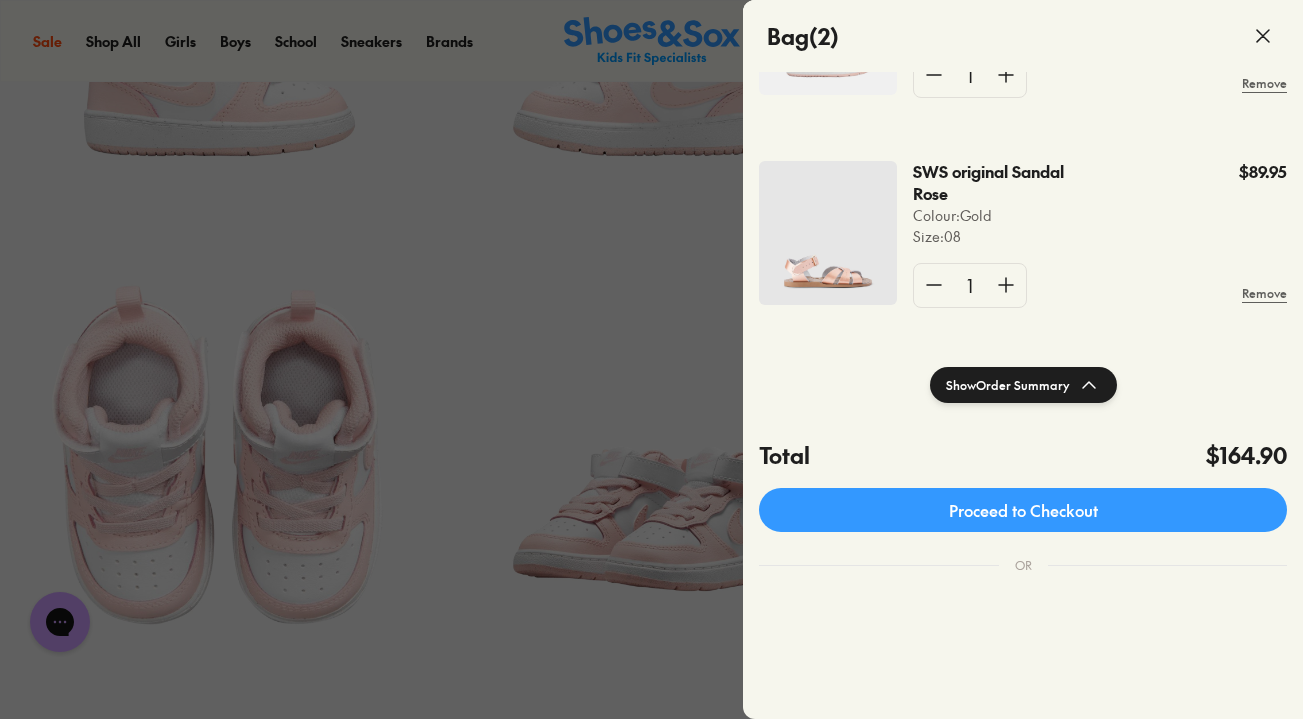 click 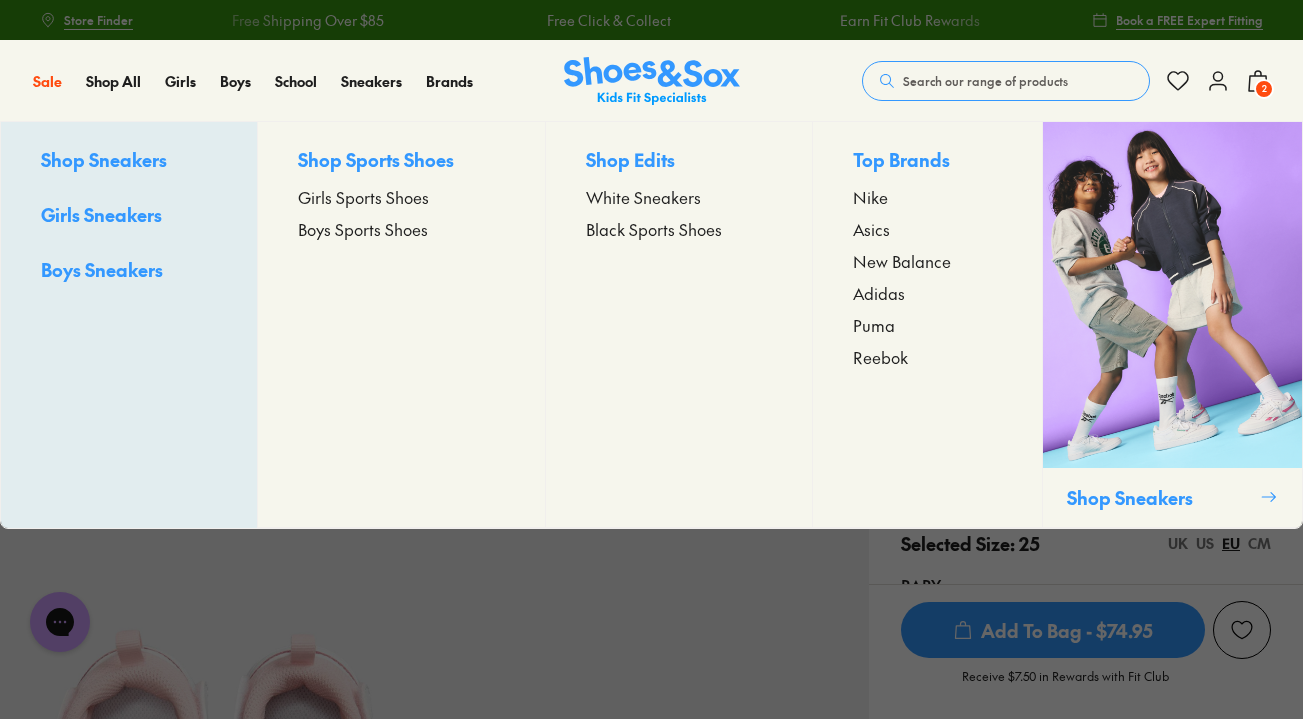 scroll, scrollTop: 0, scrollLeft: 0, axis: both 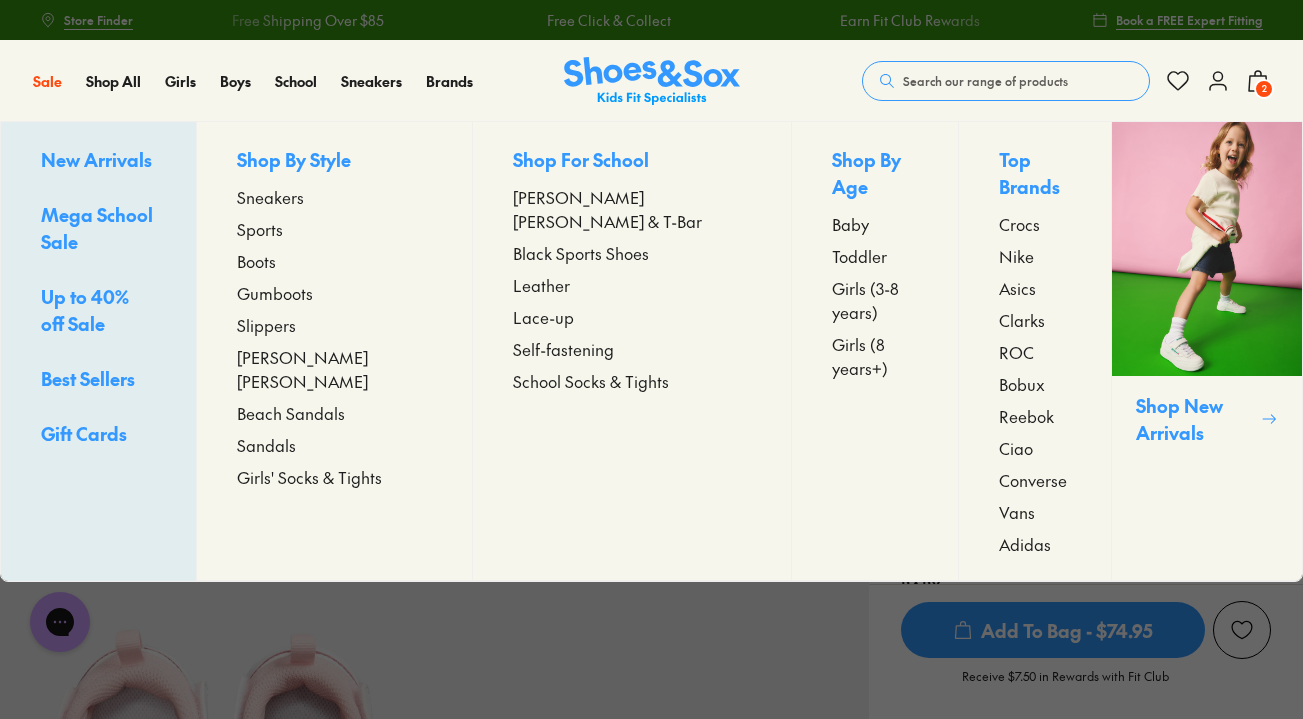 click on "Baby" at bounding box center (850, 224) 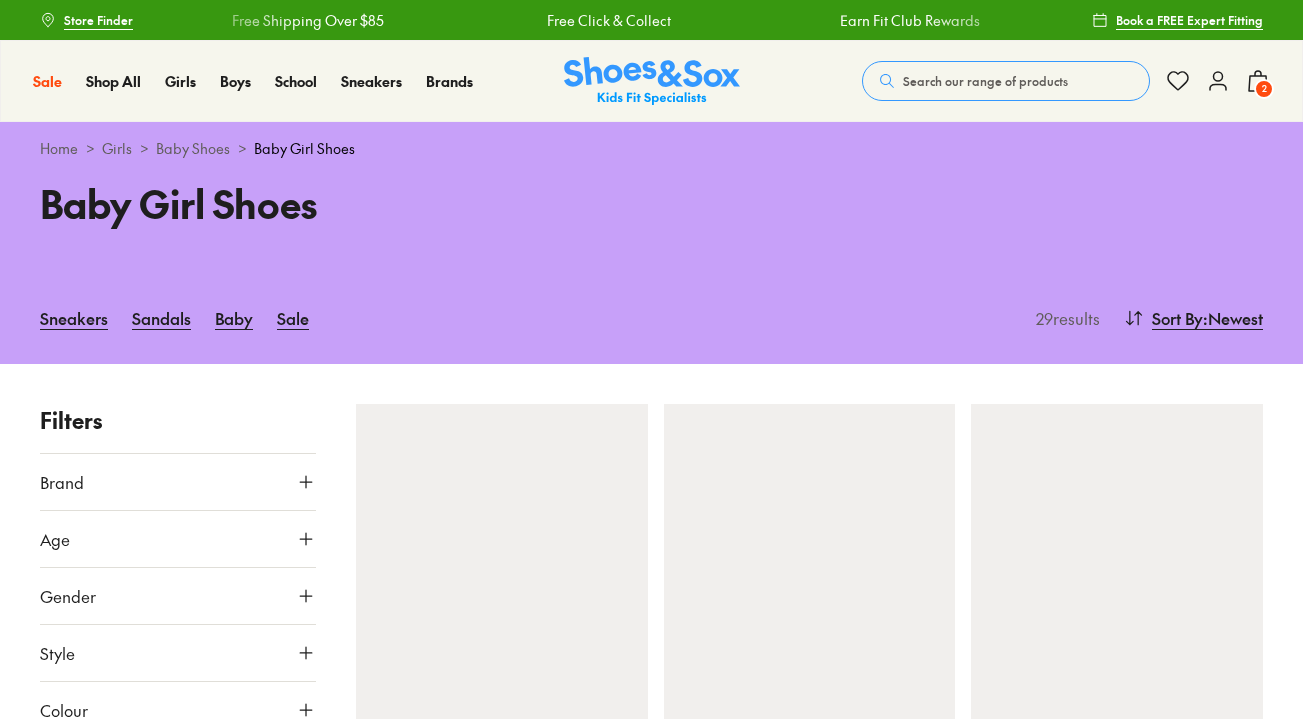 scroll, scrollTop: 0, scrollLeft: 0, axis: both 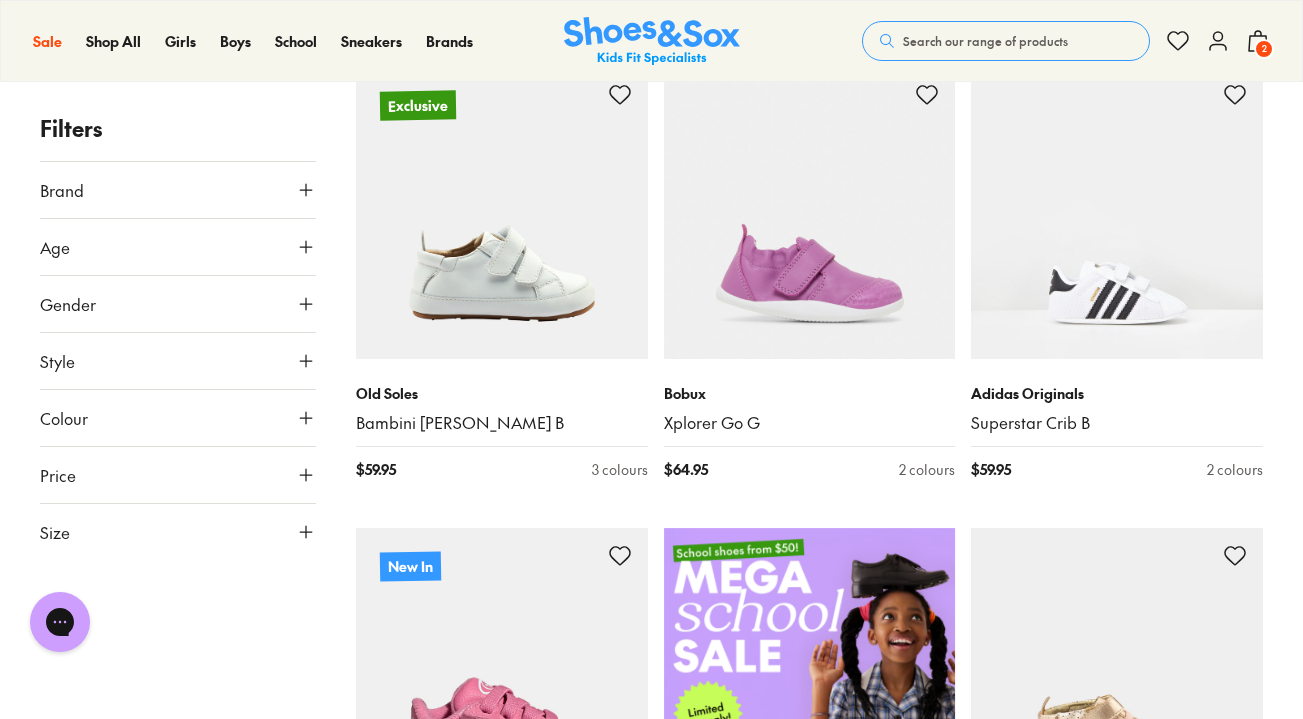 click on "Style" at bounding box center [178, 361] 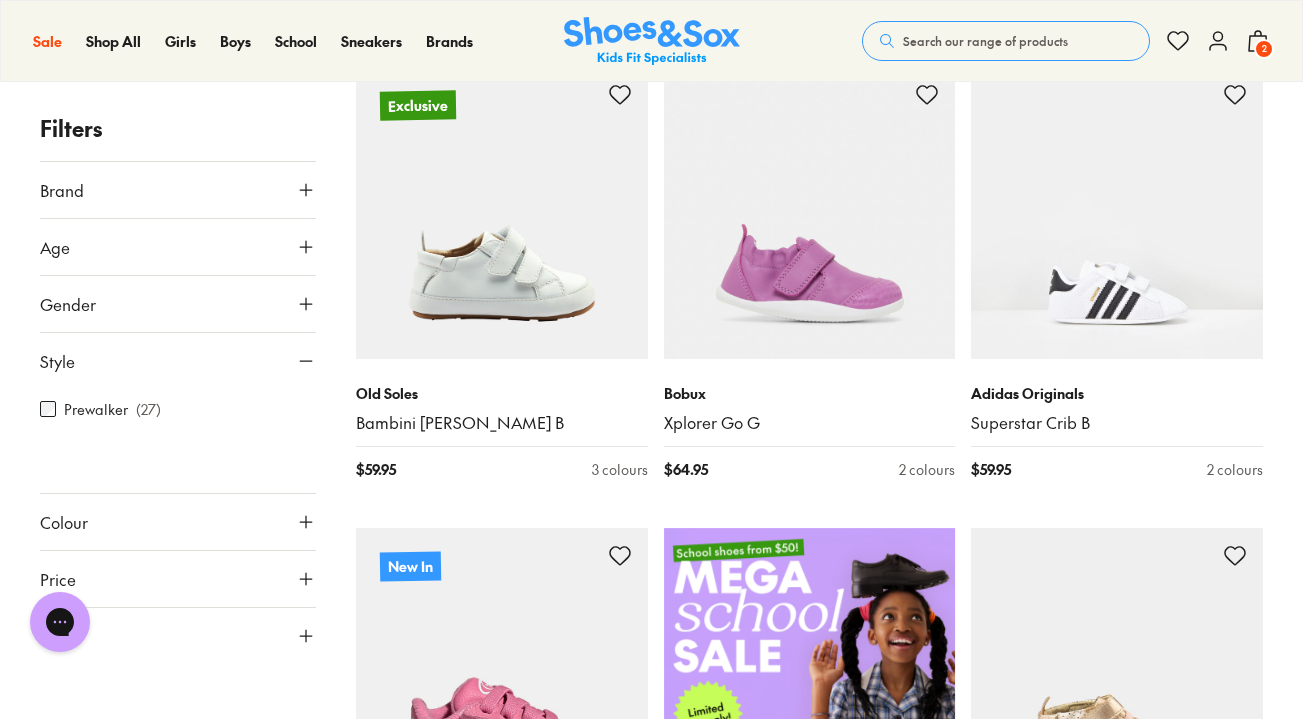 click on "Style" at bounding box center [178, 361] 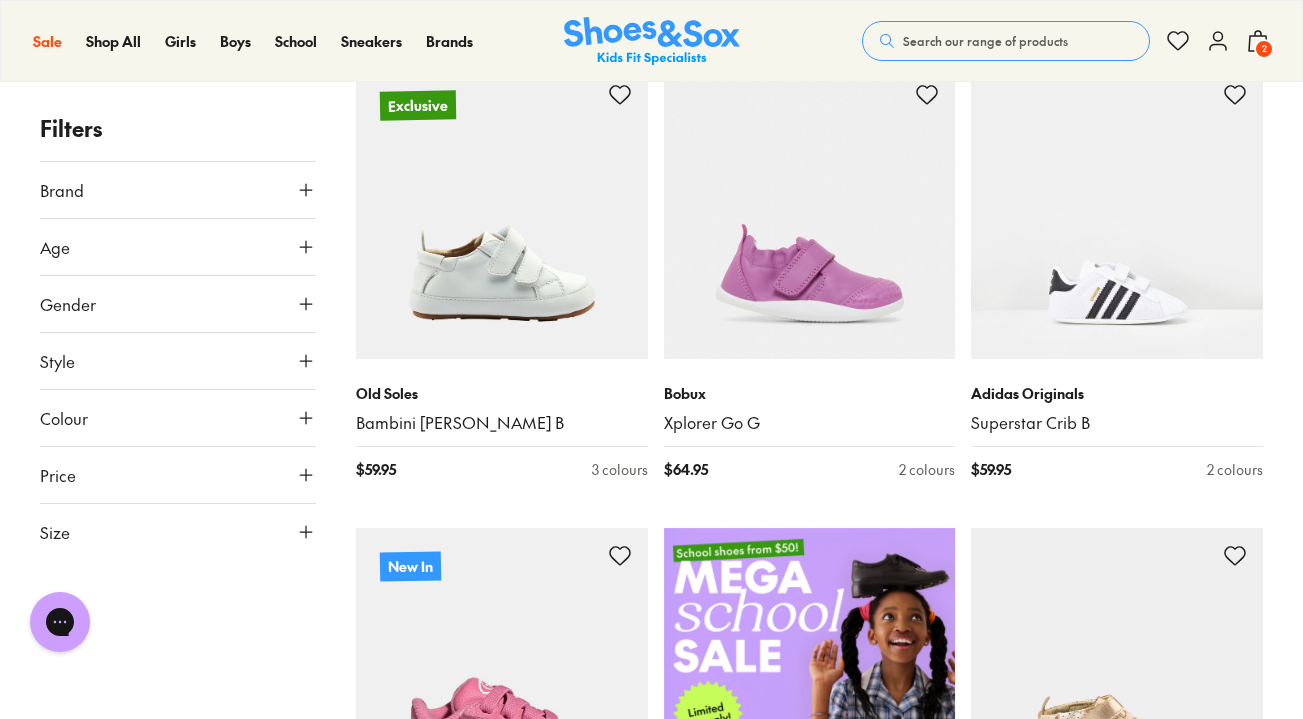 click on "Gender" at bounding box center (178, 304) 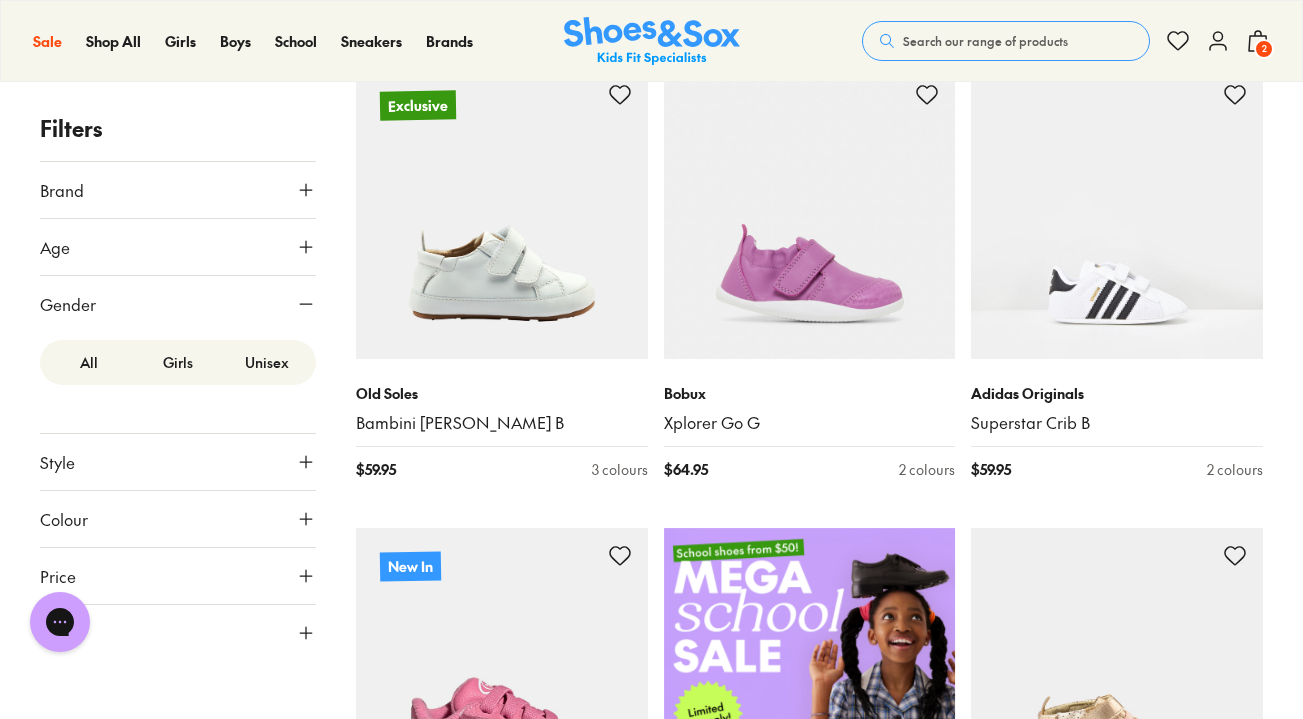 click on "Girls" at bounding box center [177, 362] 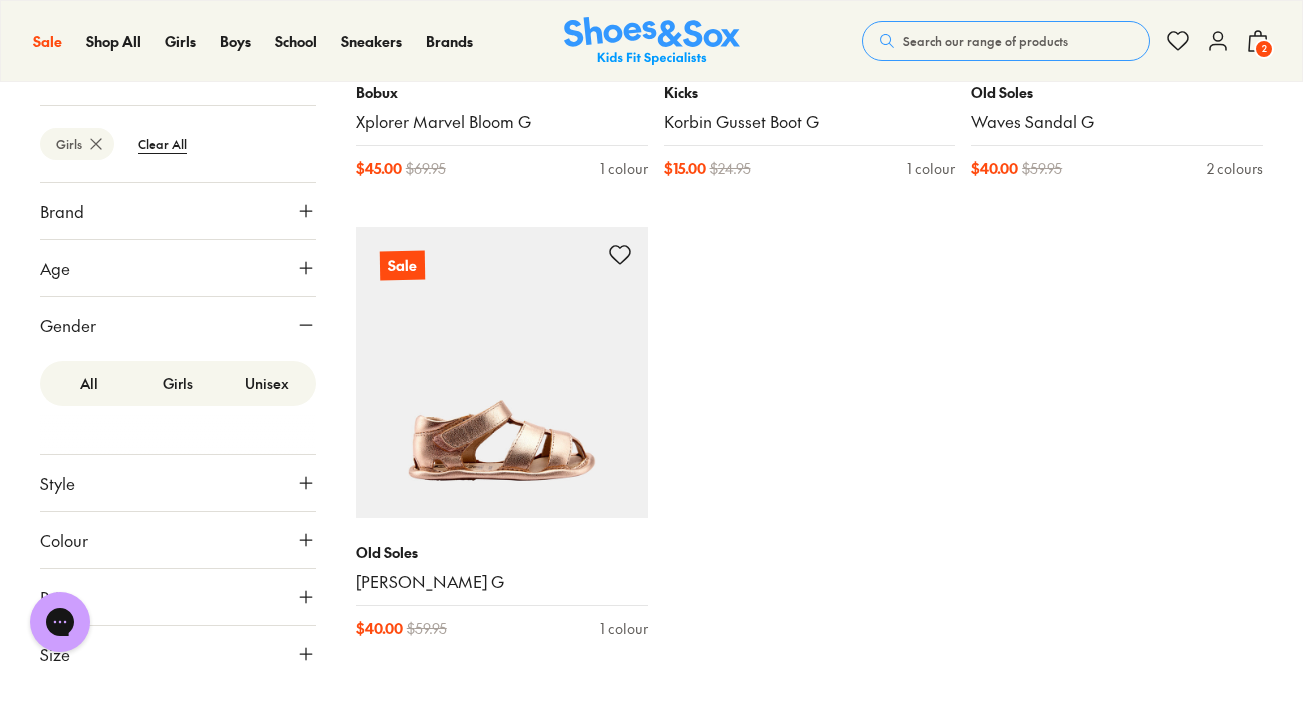 scroll, scrollTop: 3408, scrollLeft: 0, axis: vertical 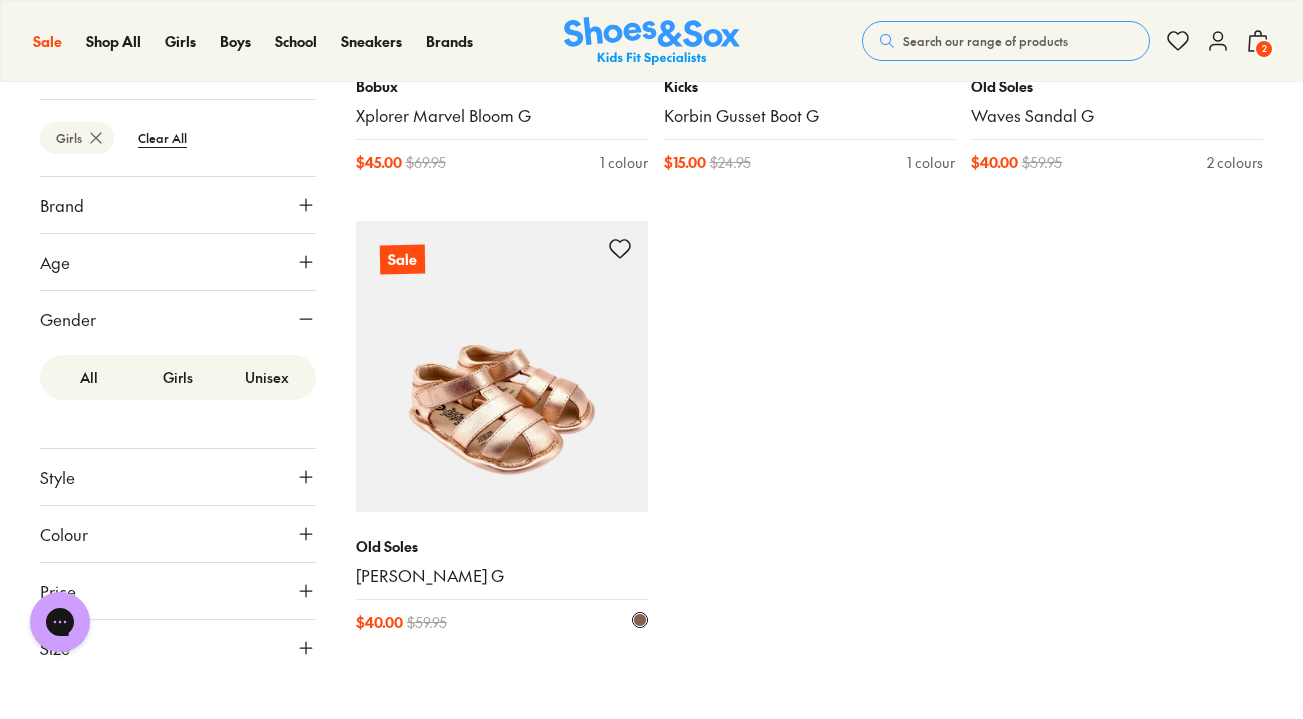 click at bounding box center [502, 367] 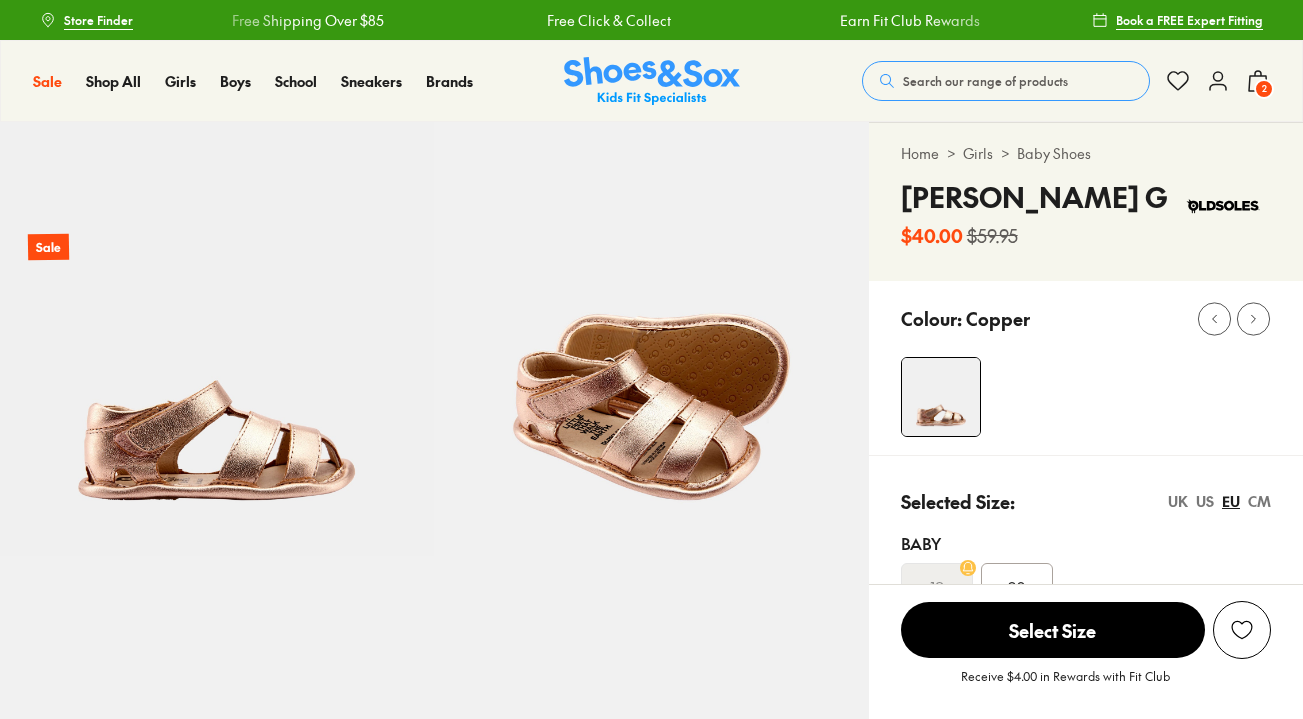 scroll, scrollTop: 0, scrollLeft: 0, axis: both 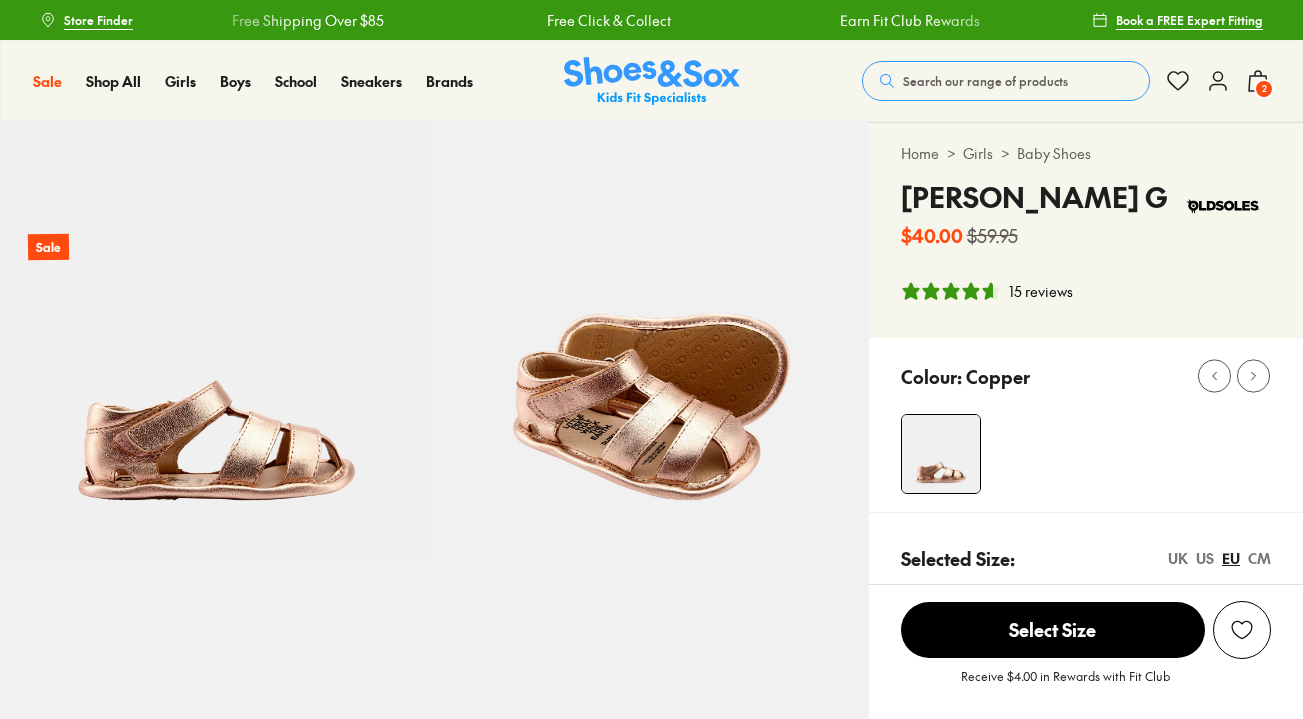 select on "*" 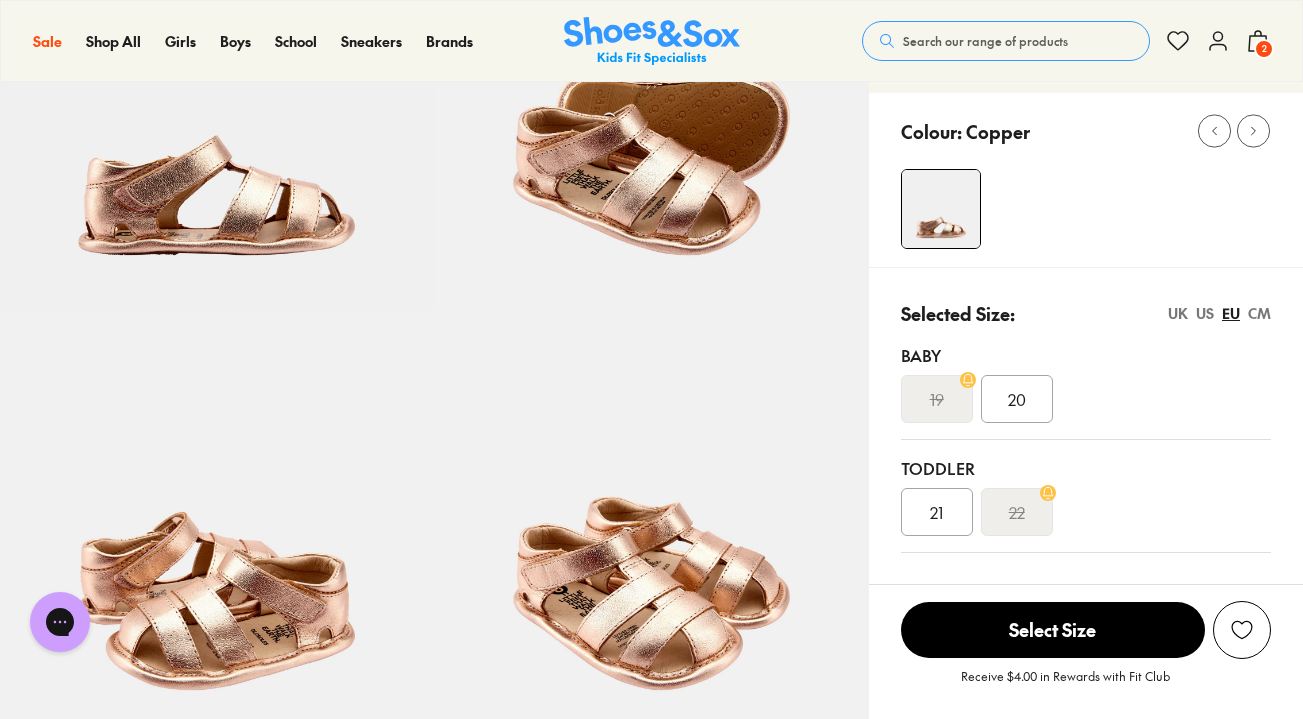 scroll, scrollTop: 254, scrollLeft: 0, axis: vertical 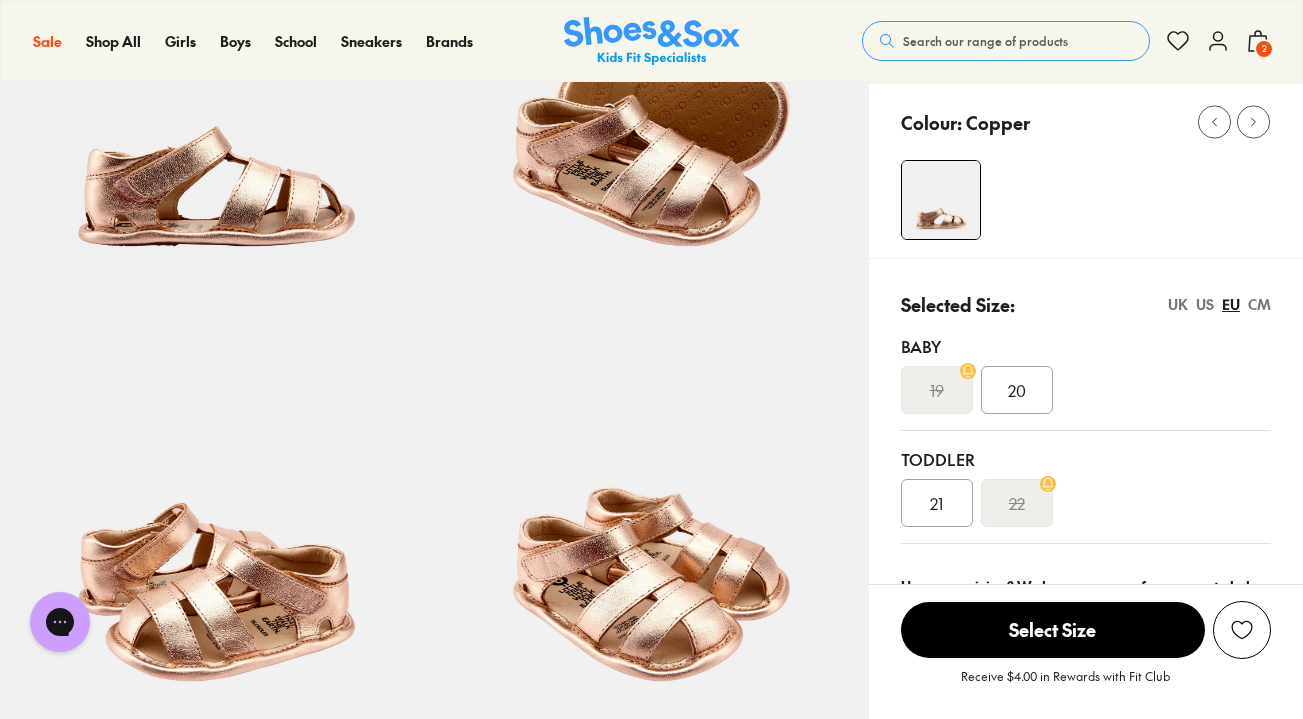 click on "20" at bounding box center [1017, 390] 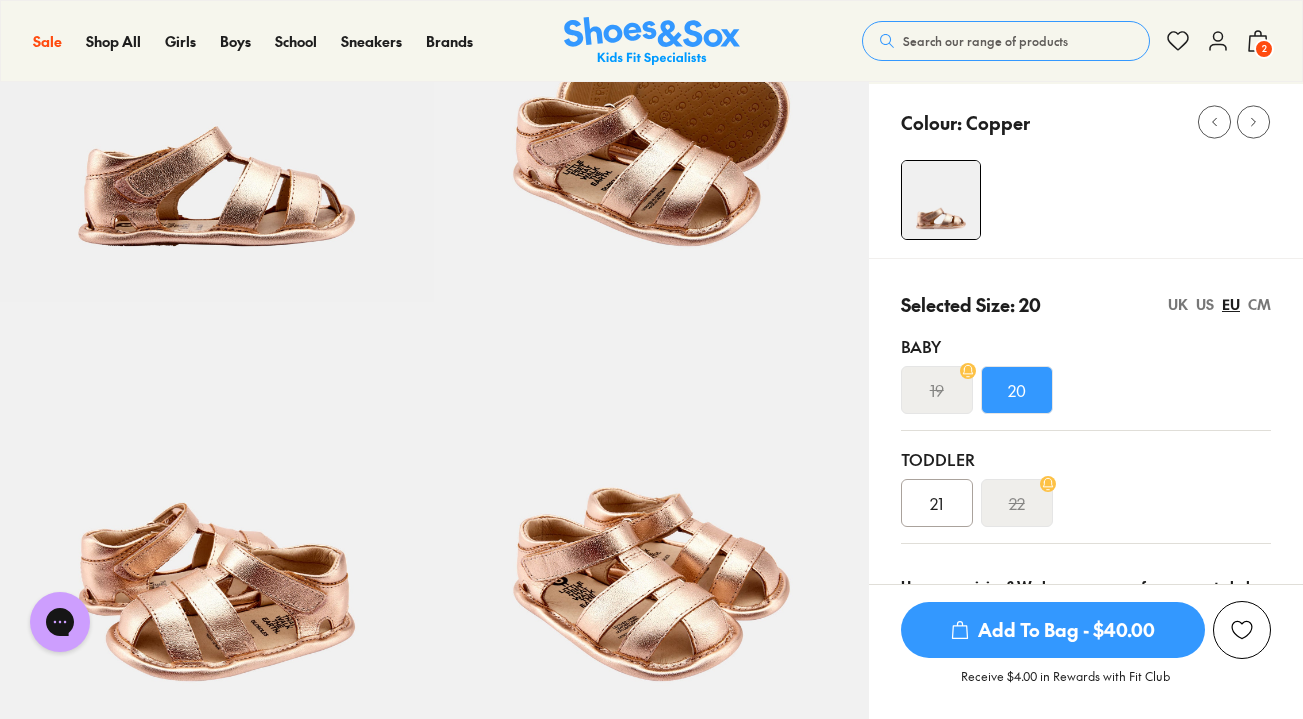 click on "Add To Bag - $40.00" at bounding box center (1053, 630) 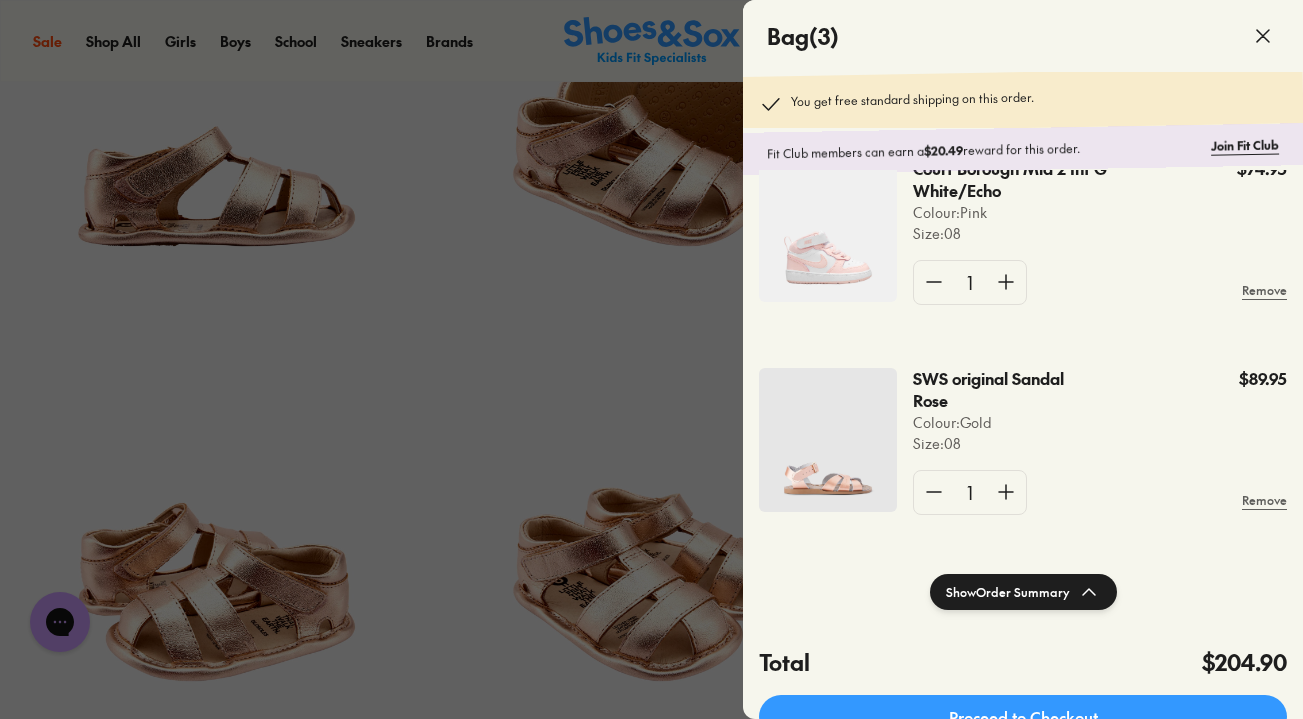 scroll, scrollTop: 264, scrollLeft: 0, axis: vertical 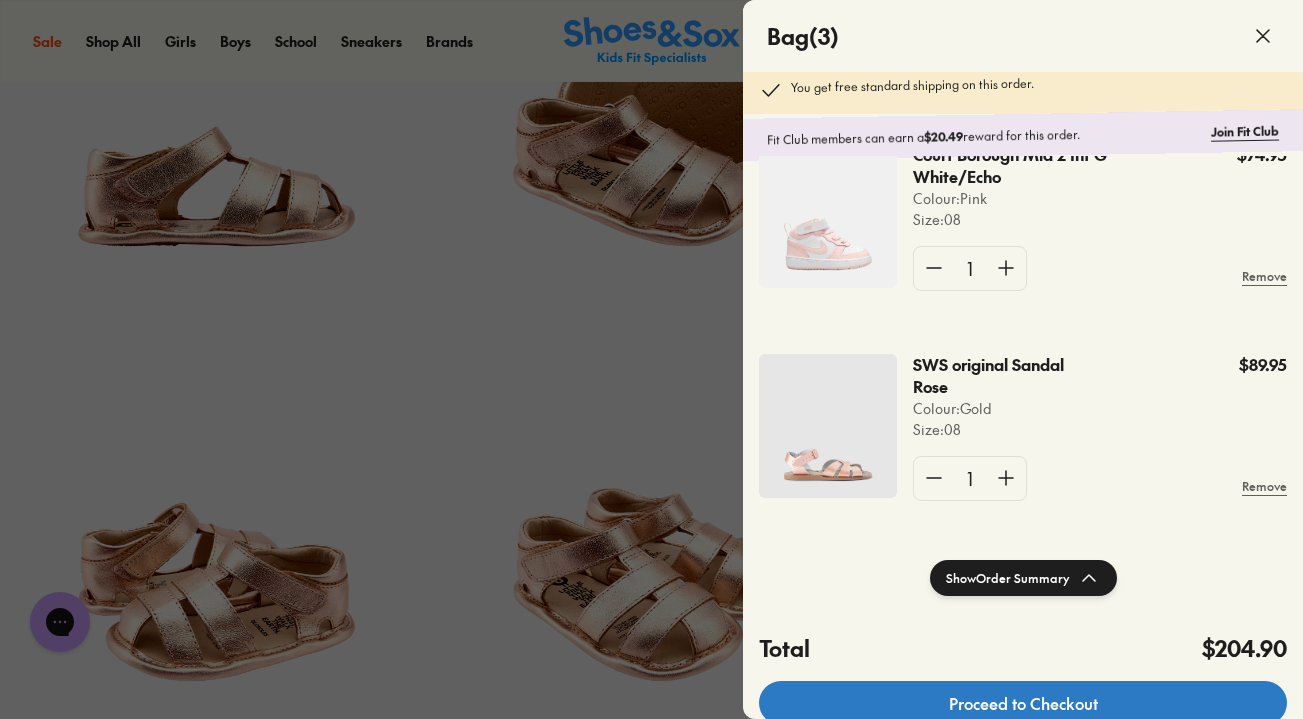 click on "Proceed to Checkout" 